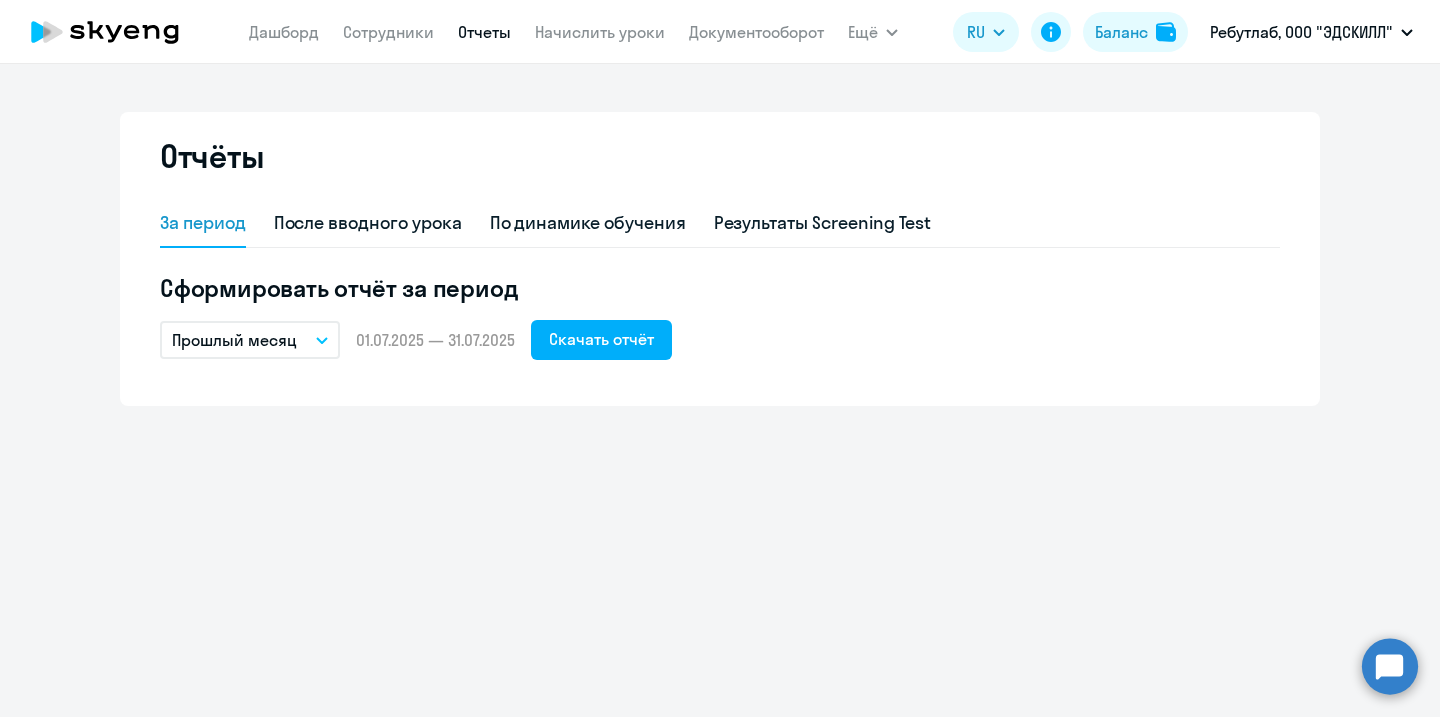 scroll, scrollTop: 0, scrollLeft: 0, axis: both 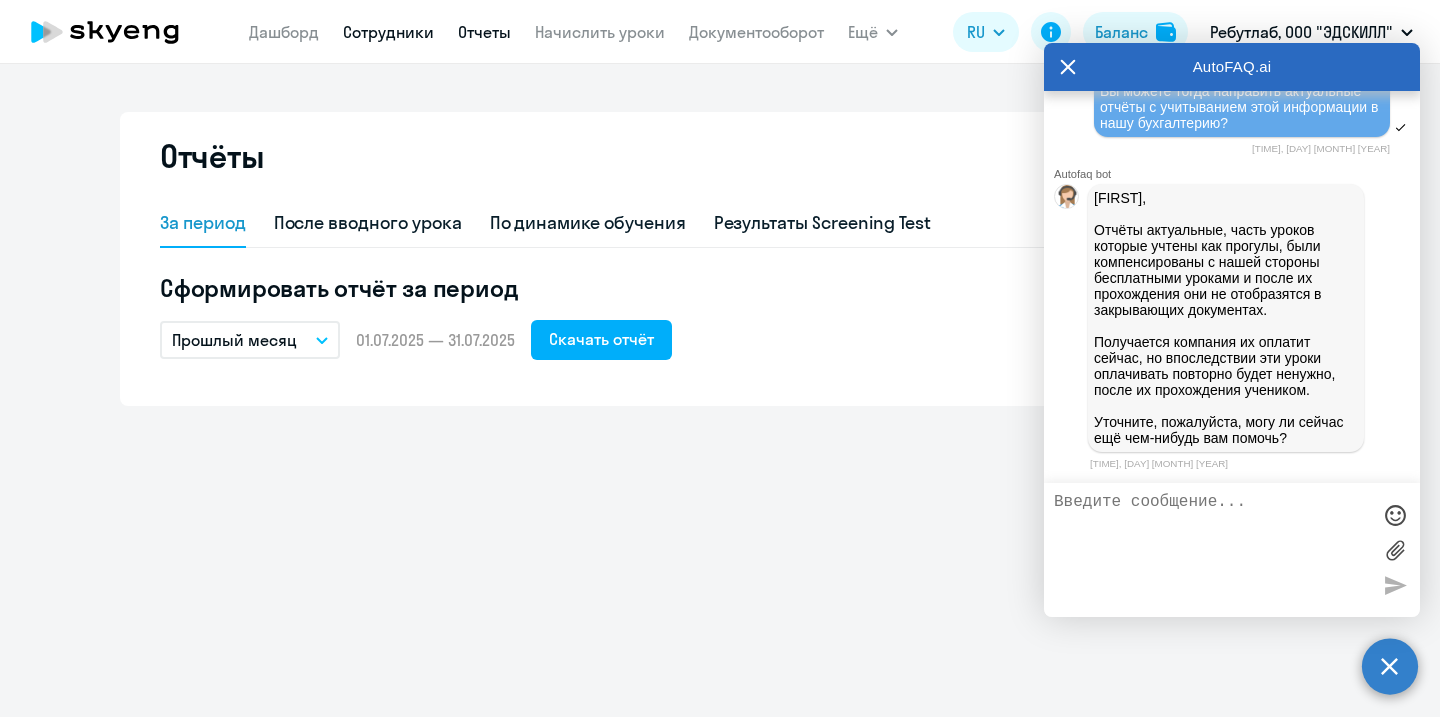click on "Сотрудники" at bounding box center [388, 32] 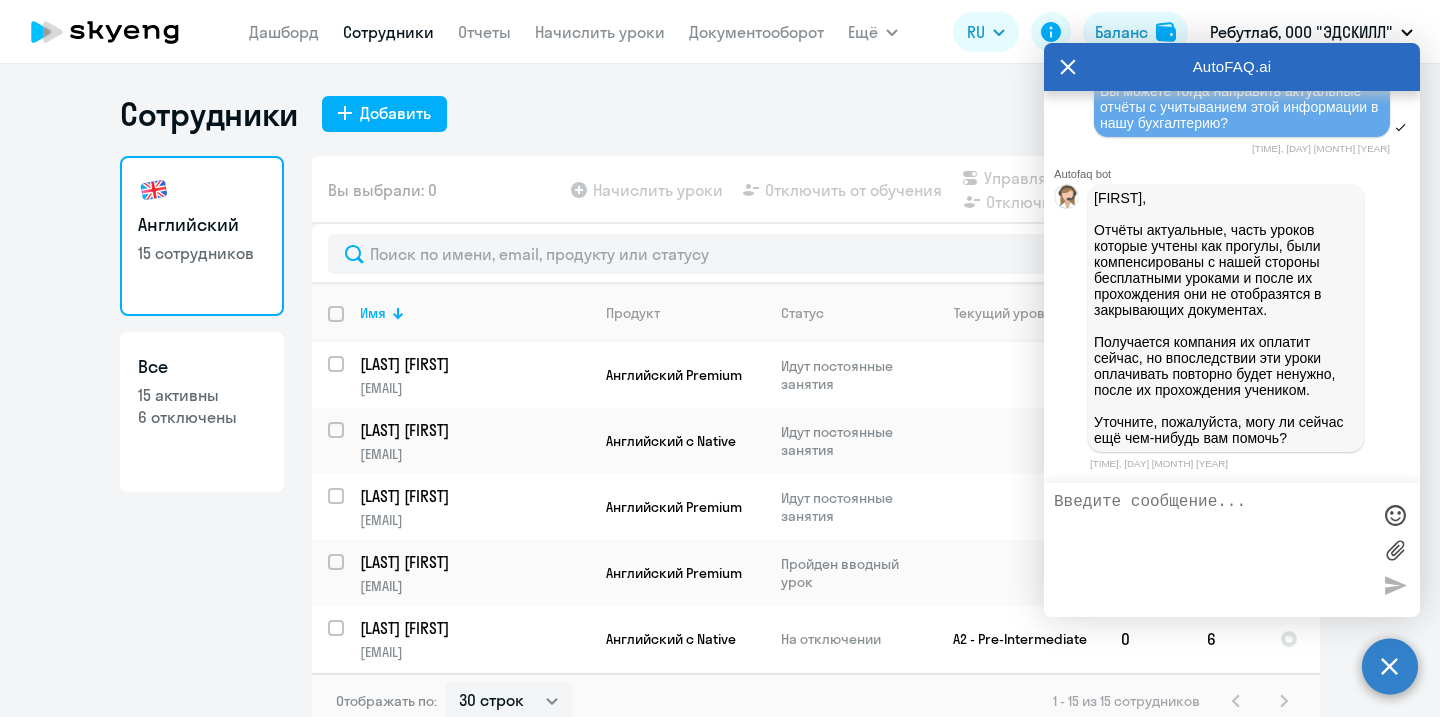 click 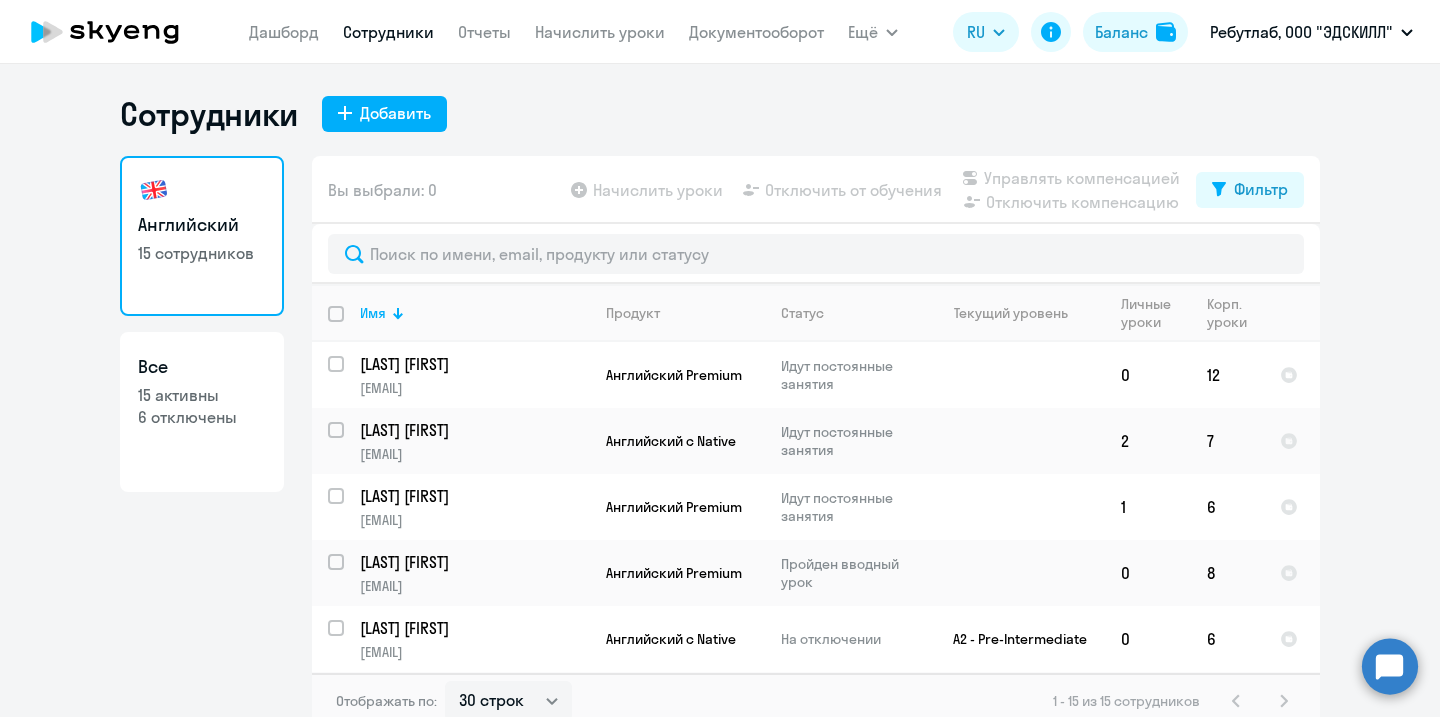 click on "Дашборд
Сотрудники
Отчеты
Начислить уроки
Документооборот" 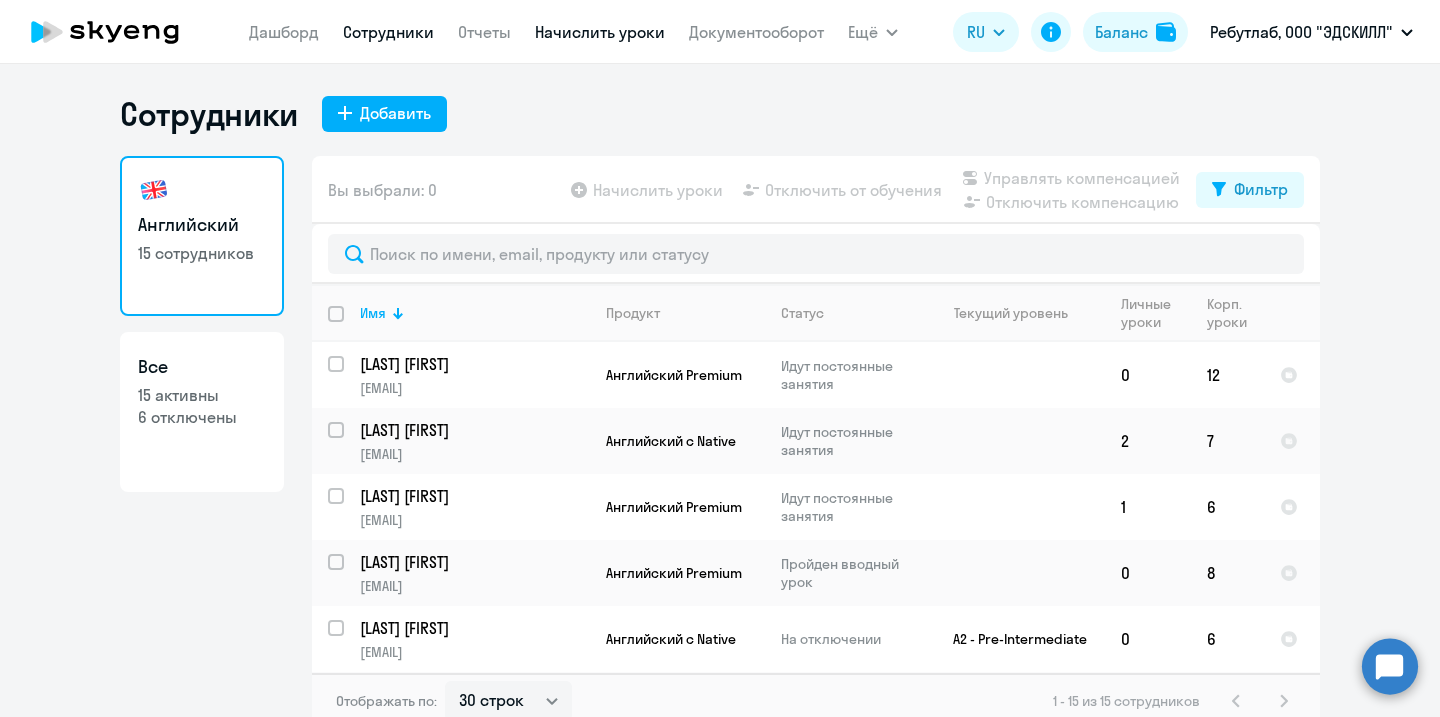 click on "Начислить уроки" at bounding box center [600, 32] 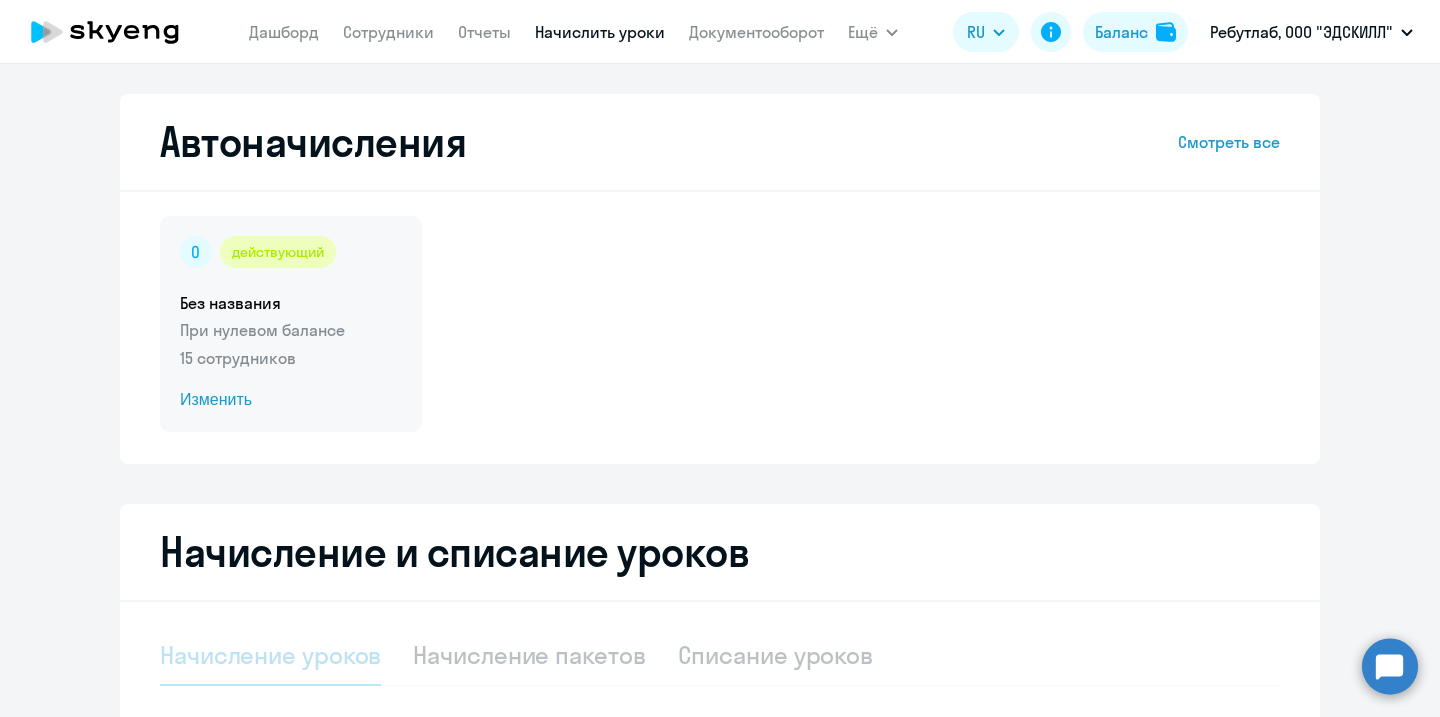 select on "10" 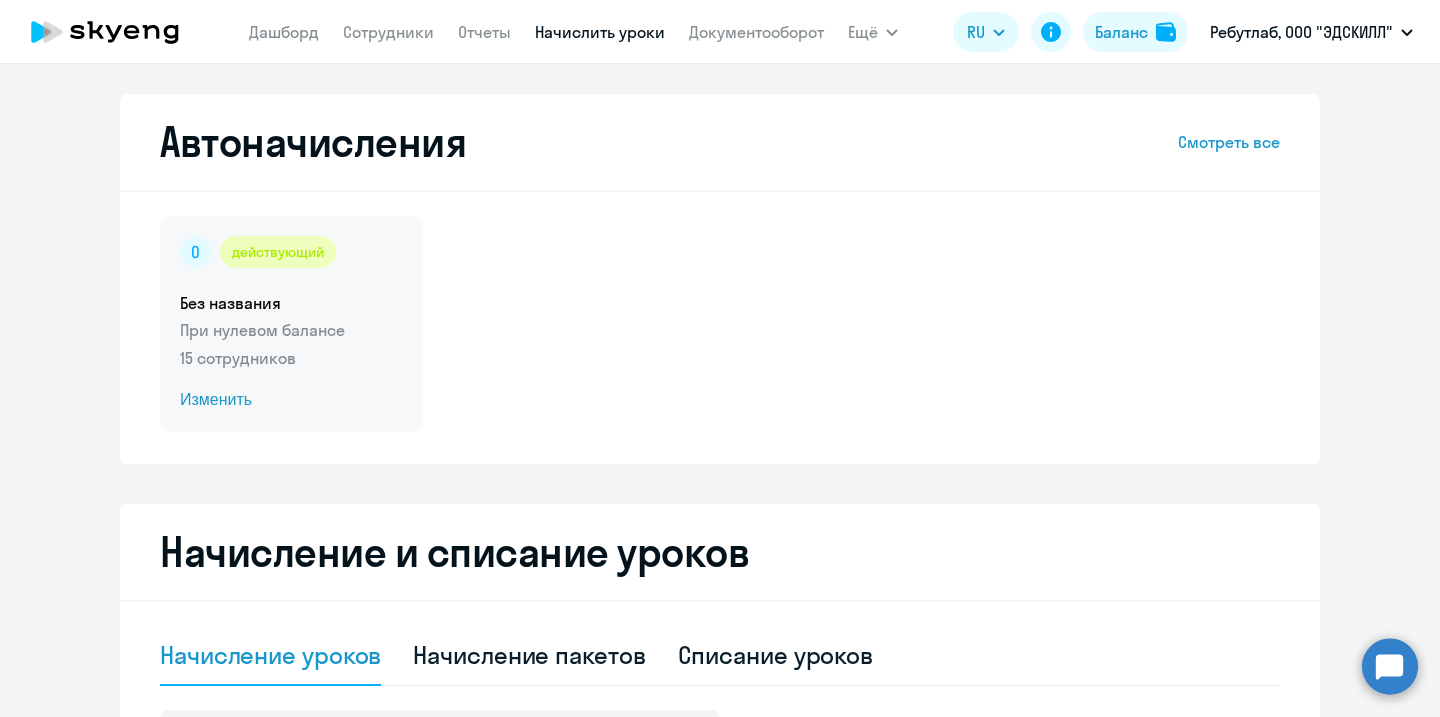 click on "При нулевом балансе" 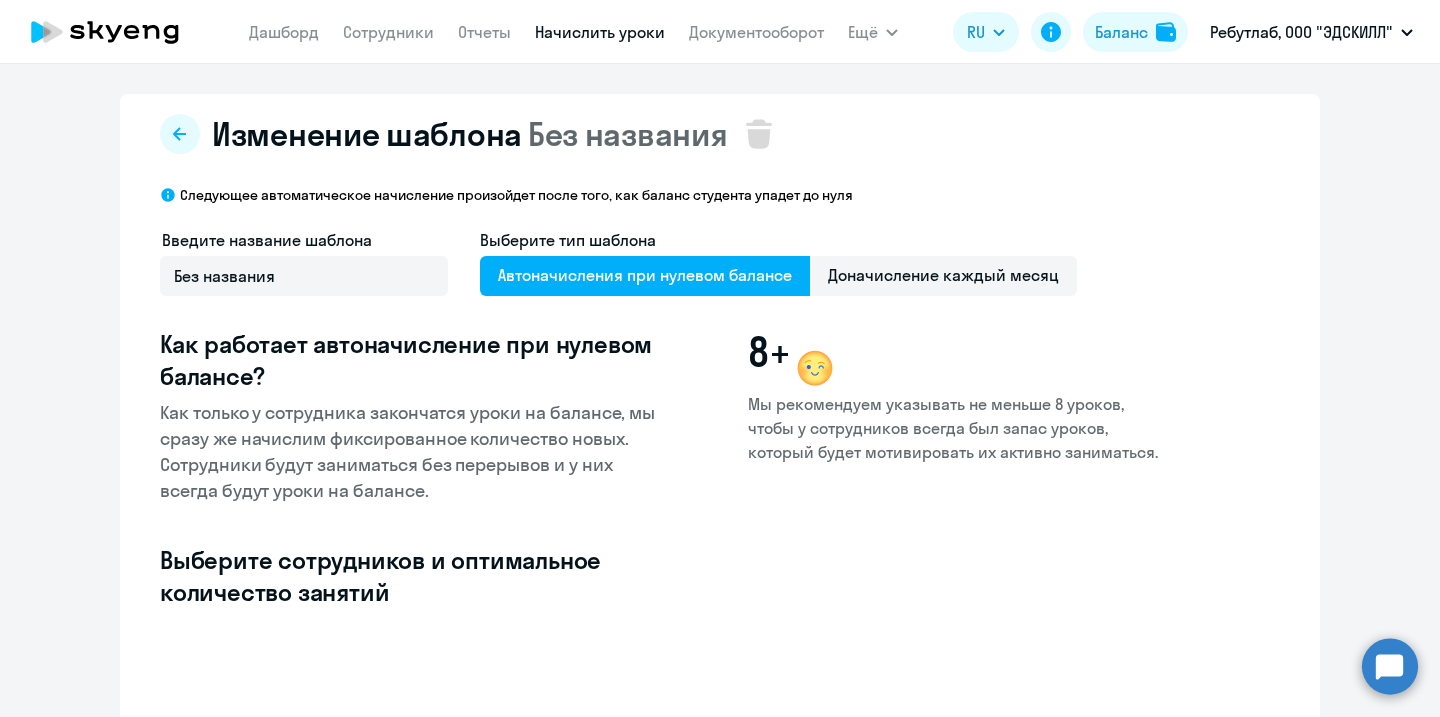 select on "10" 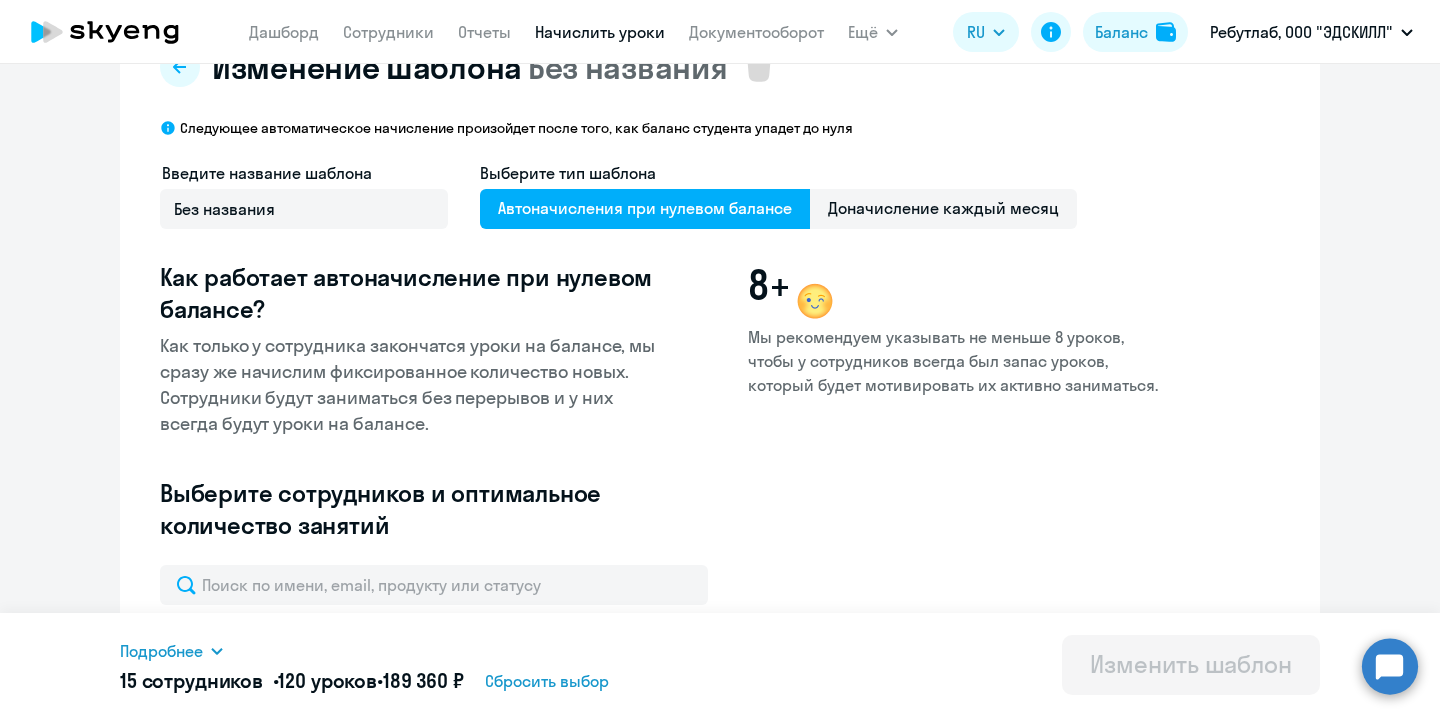 scroll, scrollTop: 0, scrollLeft: 0, axis: both 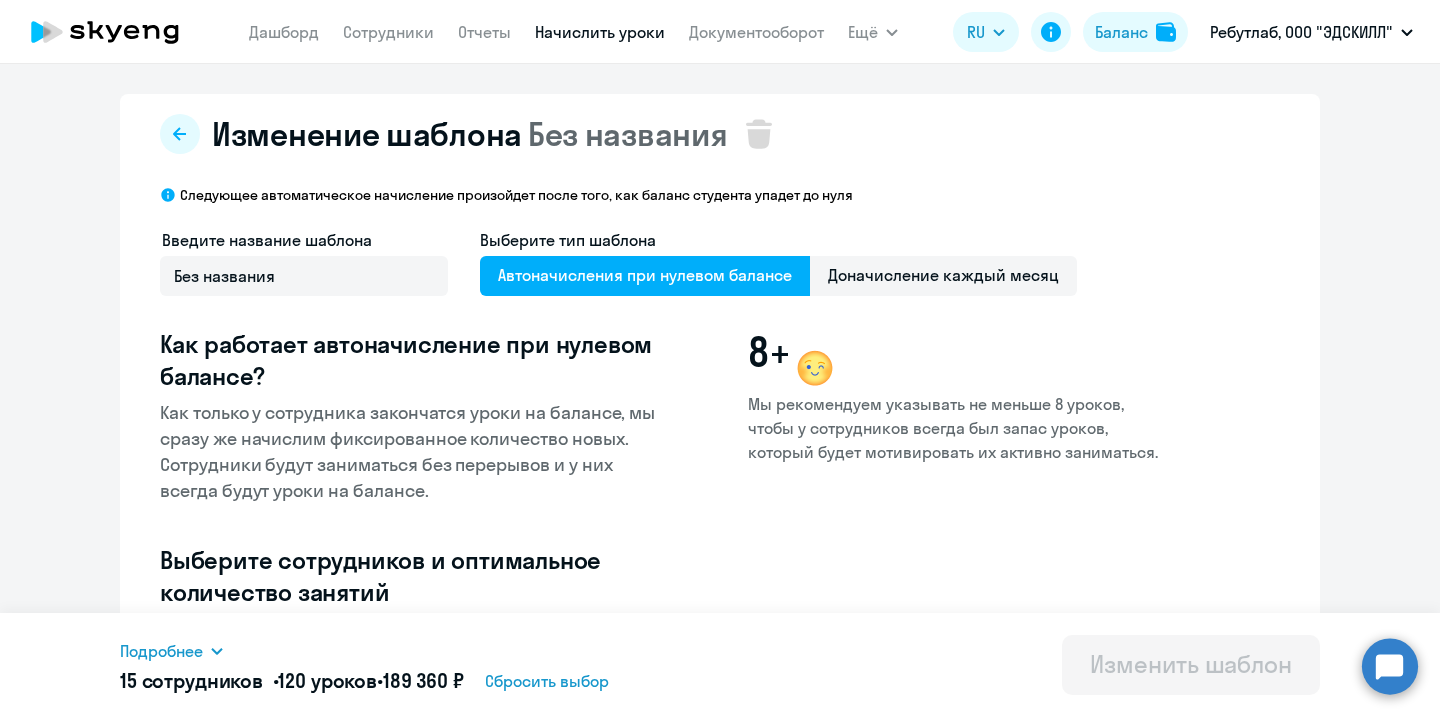 click on "Дашборд
Сотрудники
Отчеты
Начислить уроки
Документооборот" 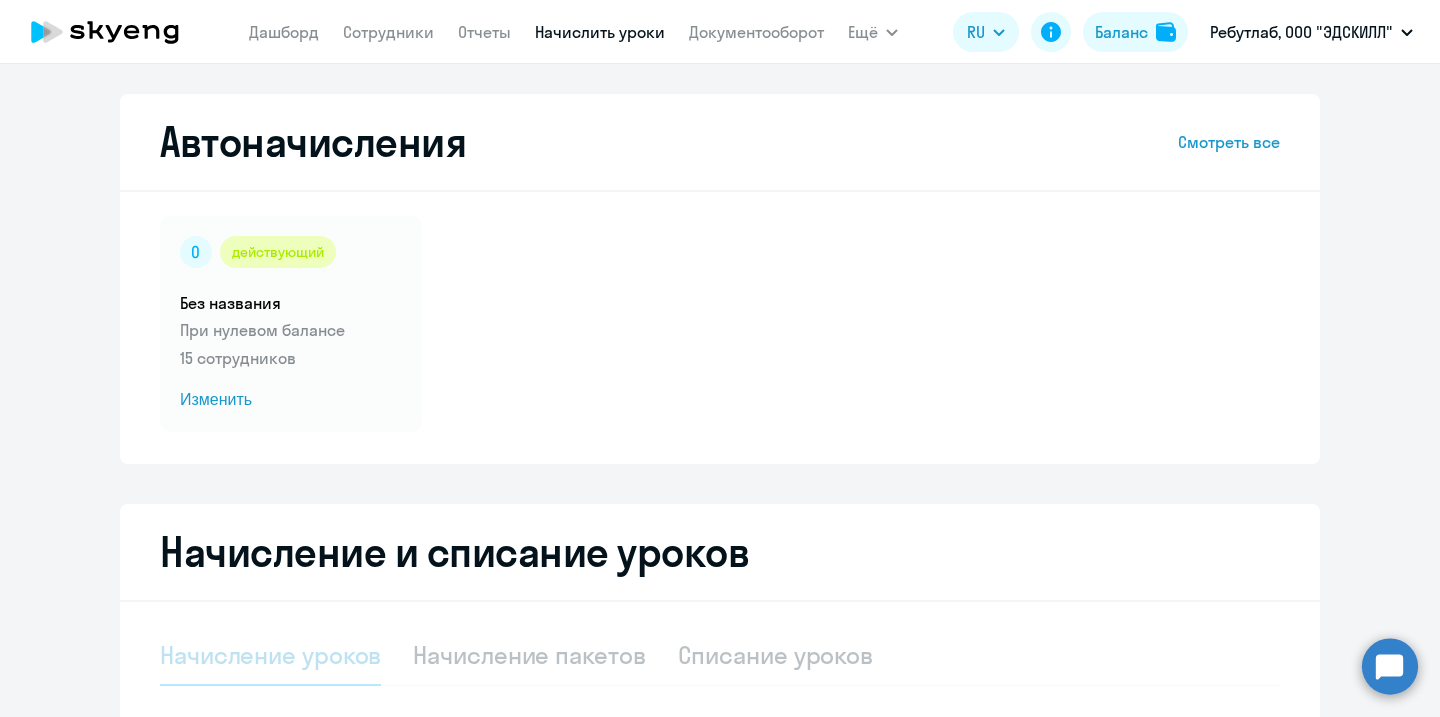 select on "10" 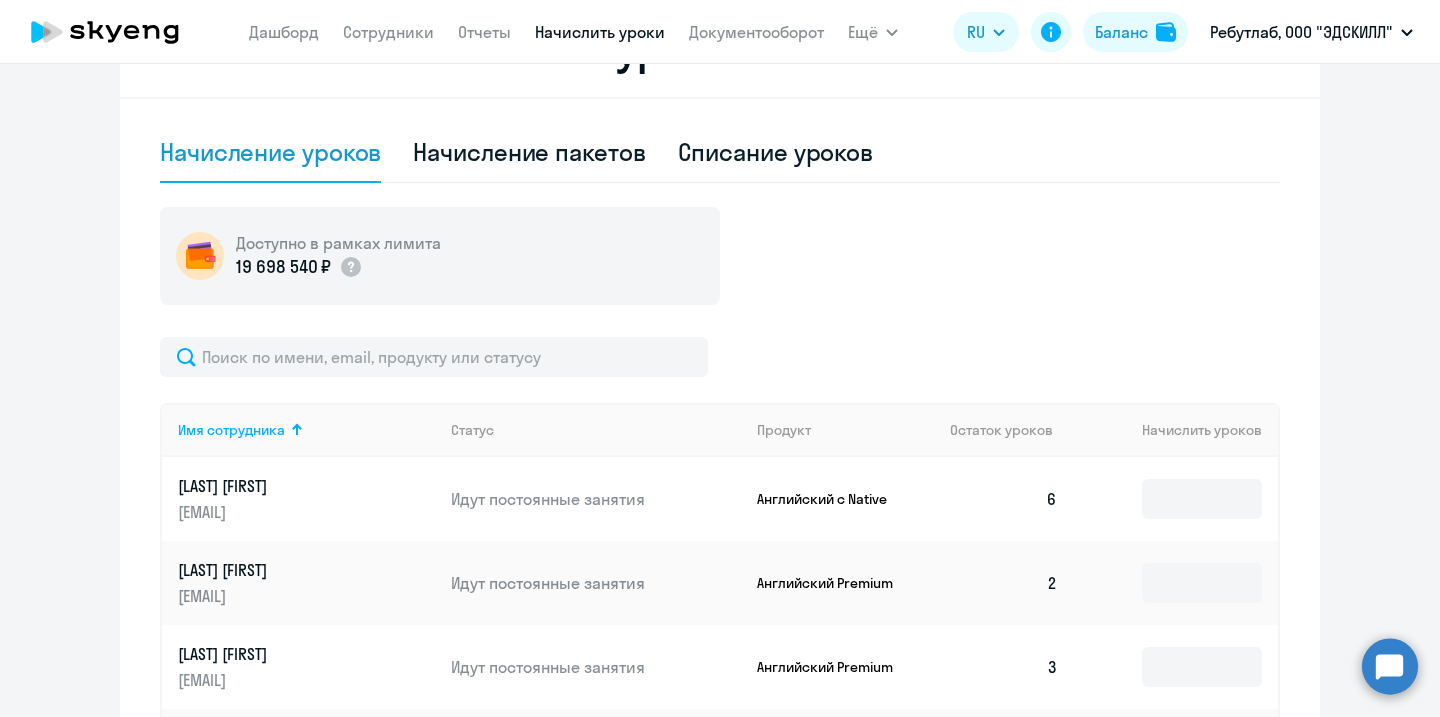 scroll, scrollTop: 509, scrollLeft: 0, axis: vertical 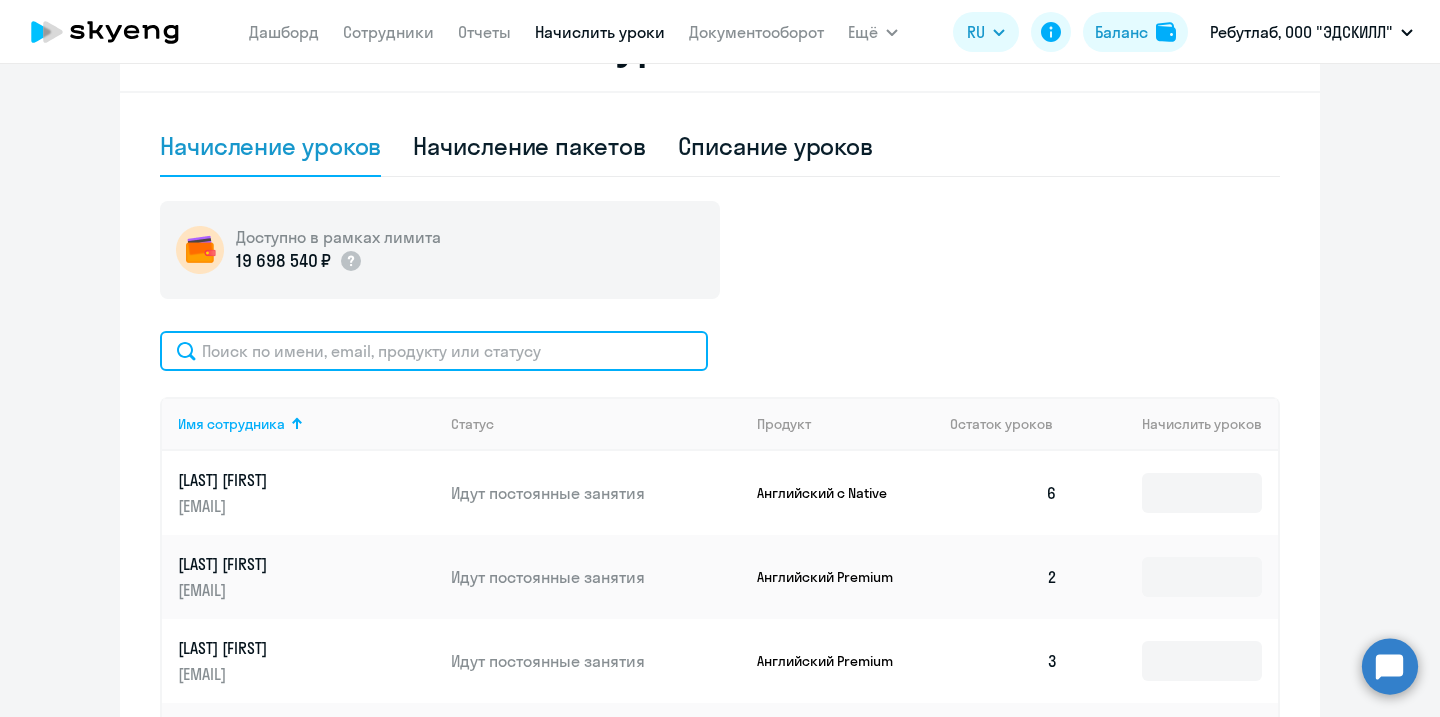 click 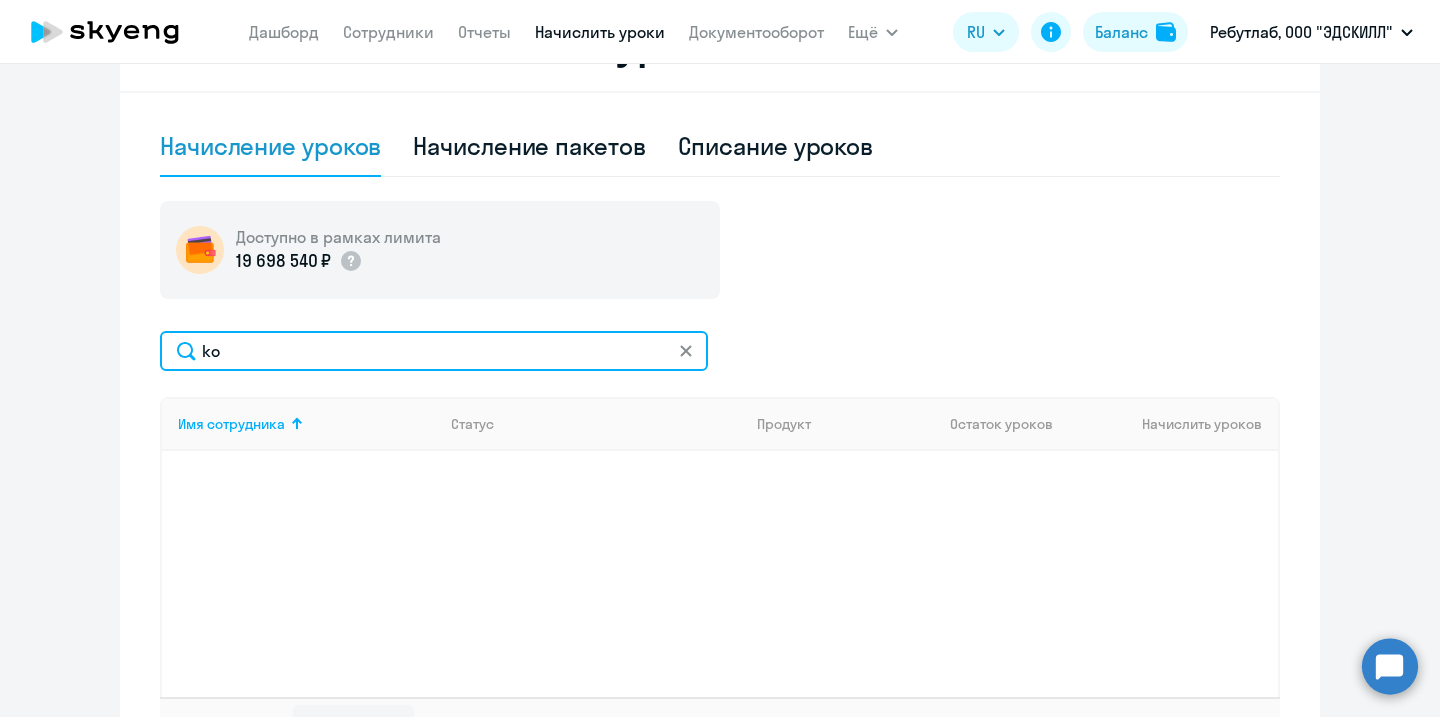 type on "k" 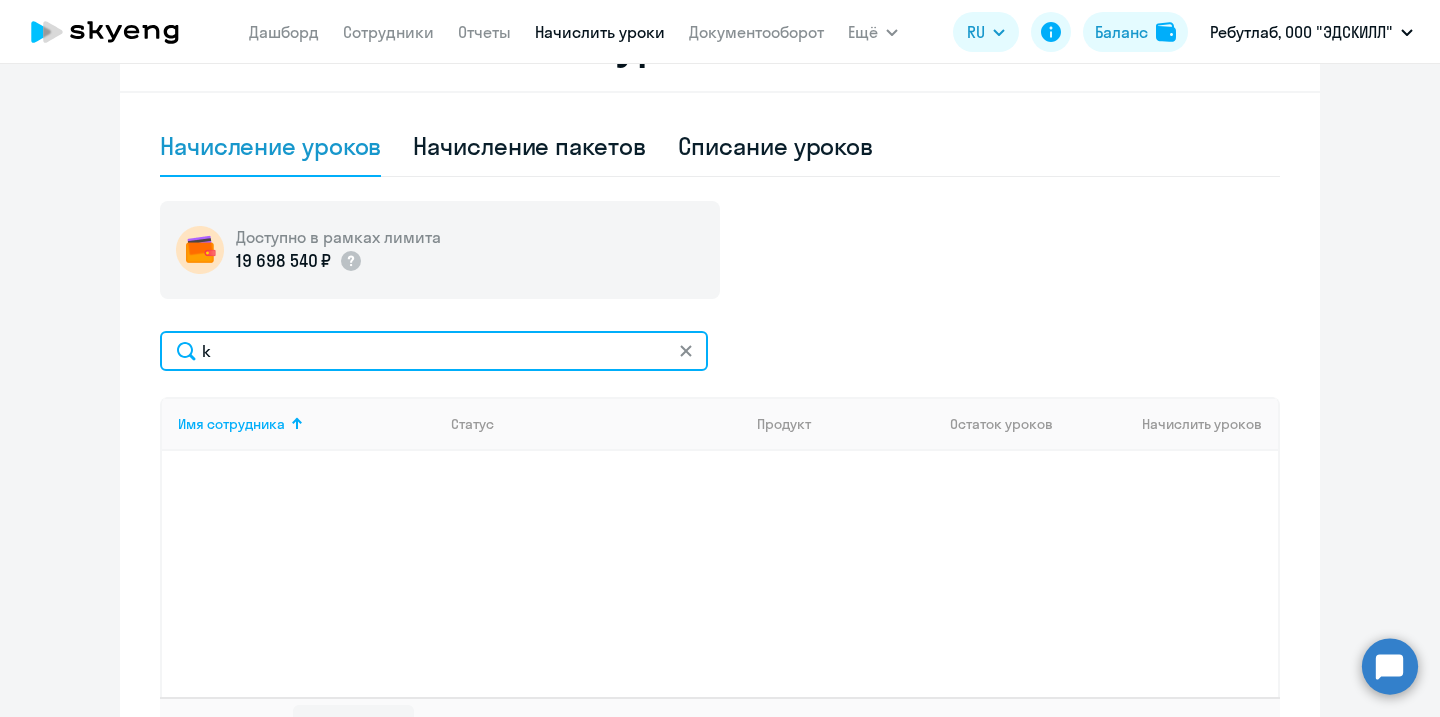 type 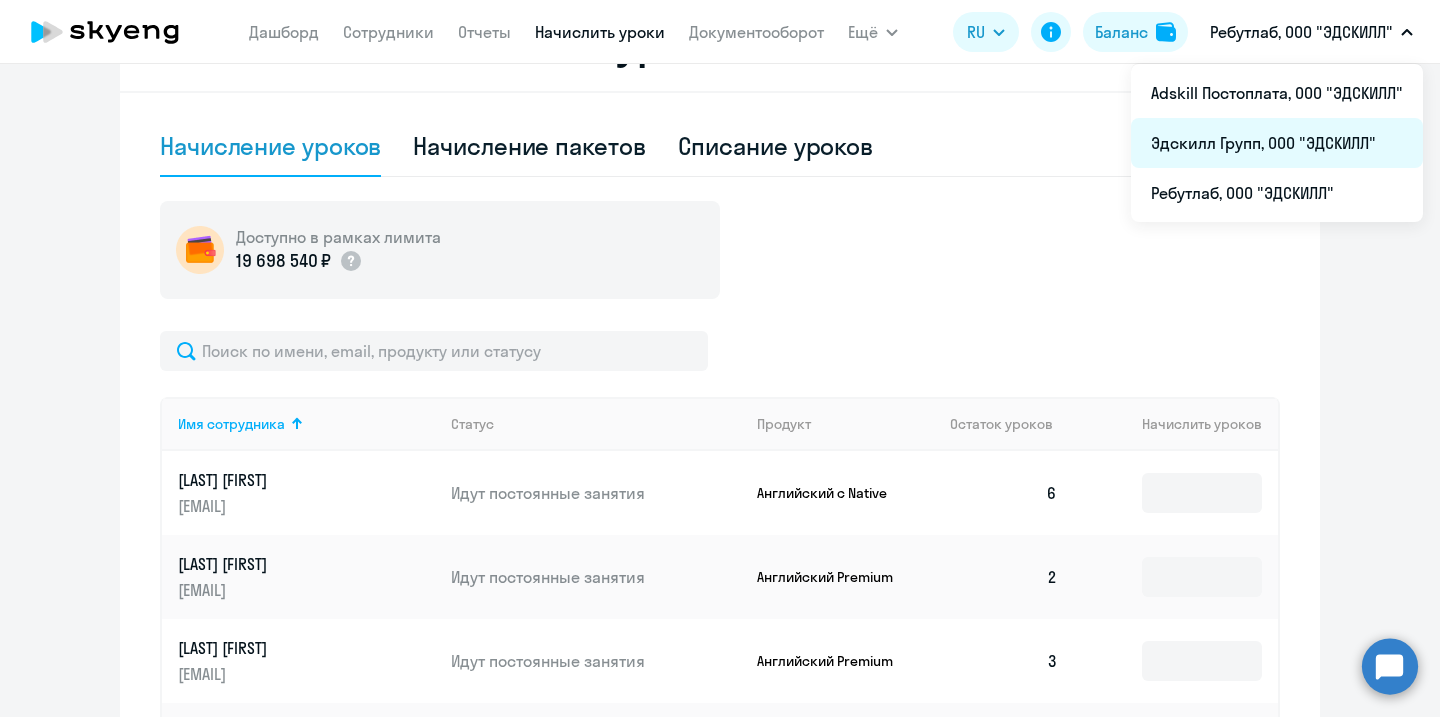 click on "Эдскилл Групп, ООО "ЭДСКИЛЛ"" at bounding box center (1277, 143) 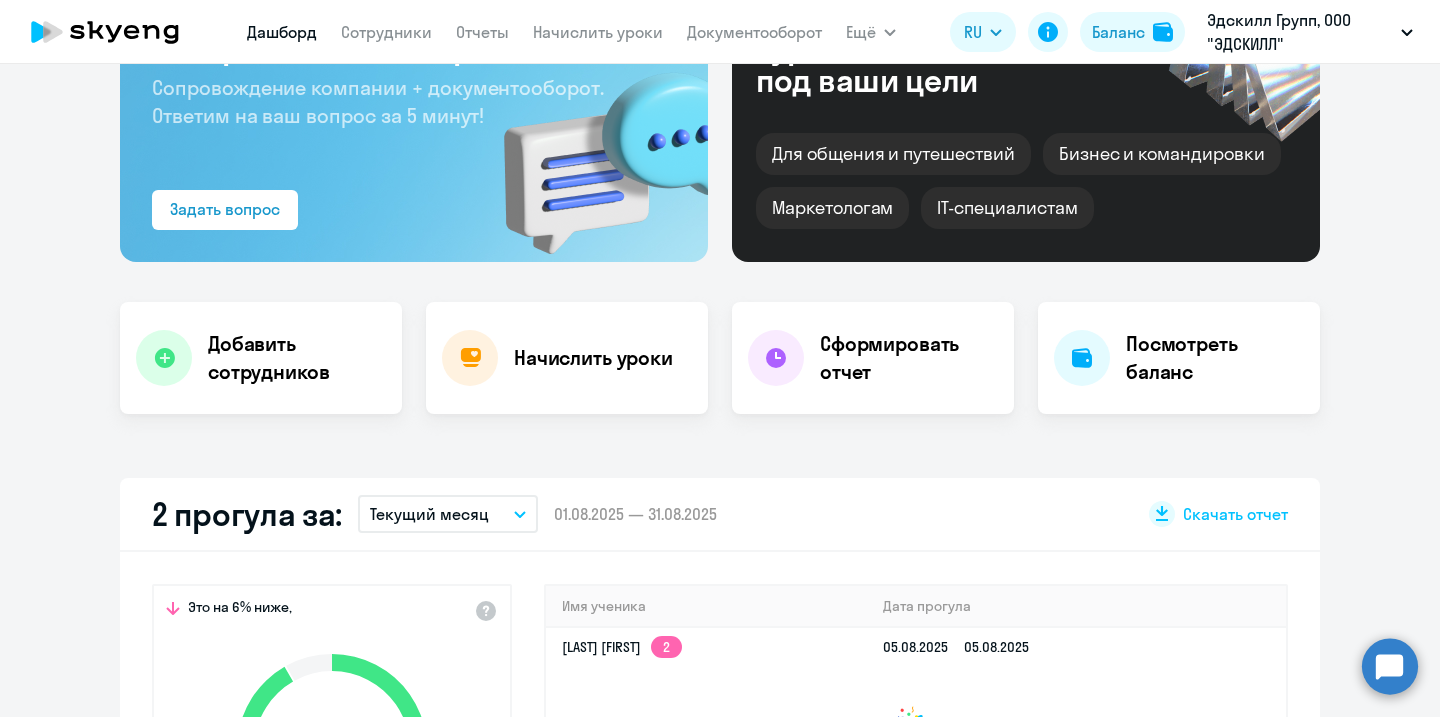 scroll, scrollTop: 0, scrollLeft: 0, axis: both 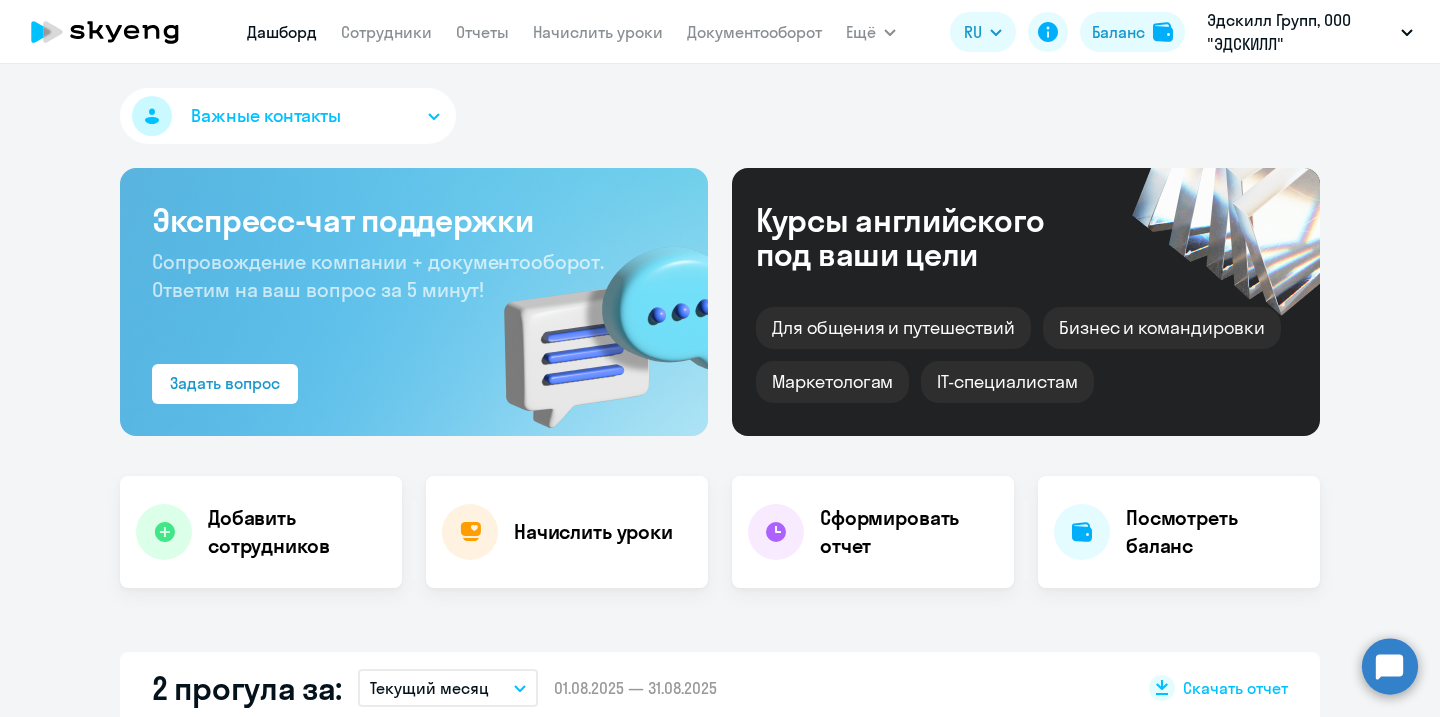 select on "30" 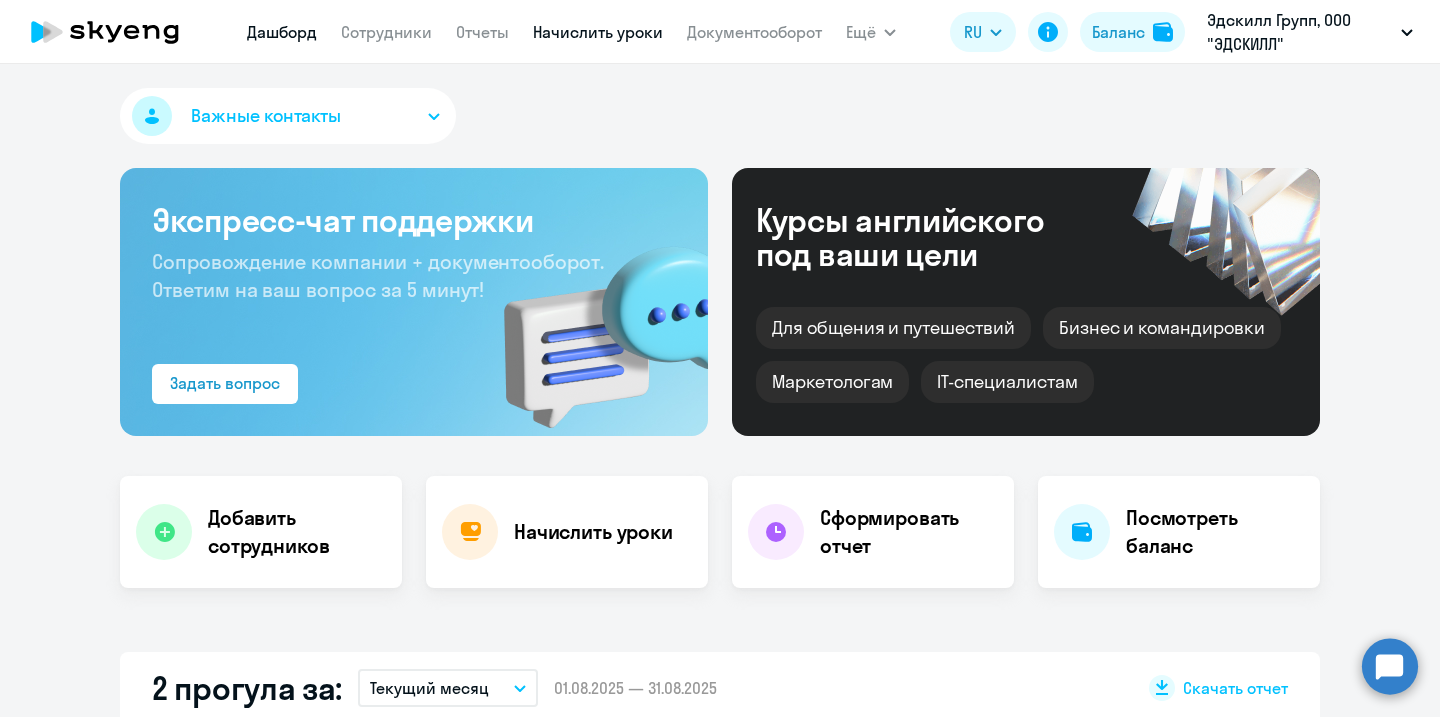 click on "Начислить уроки" at bounding box center (598, 32) 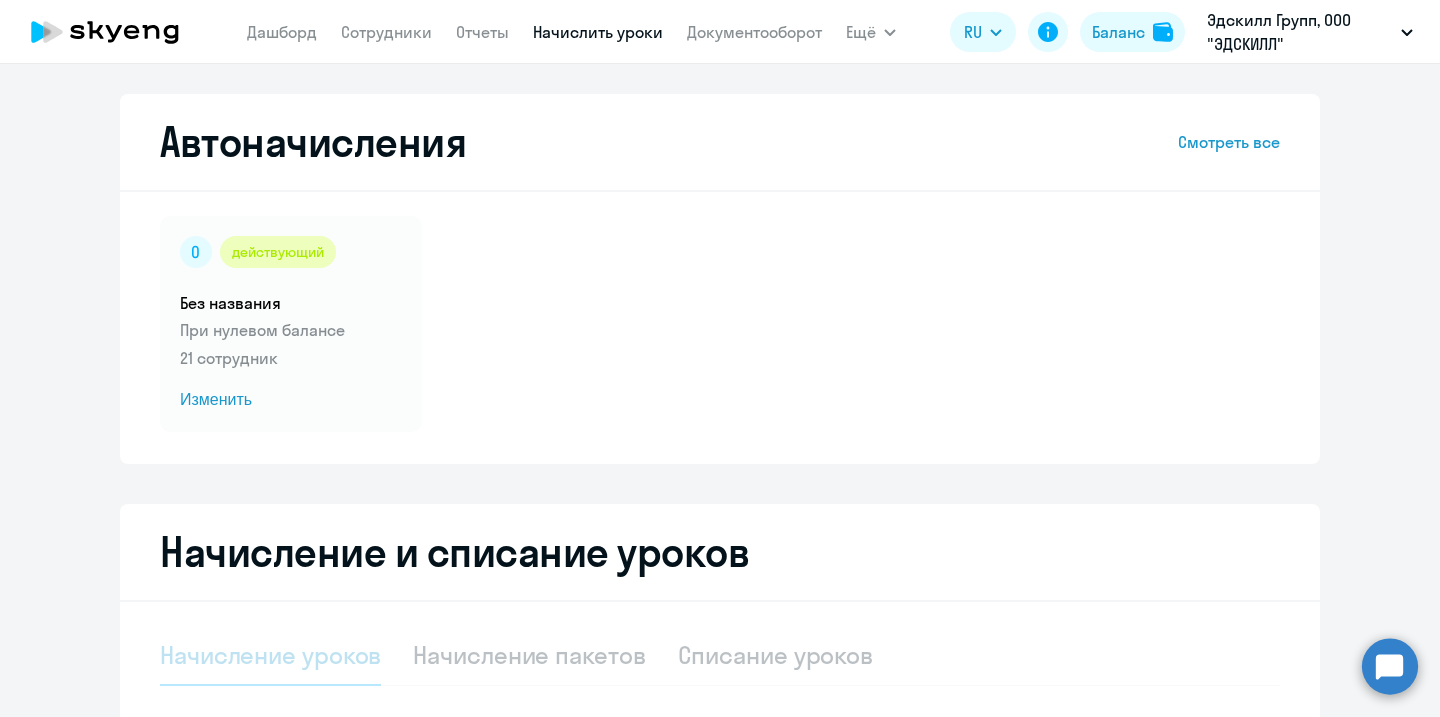 select on "10" 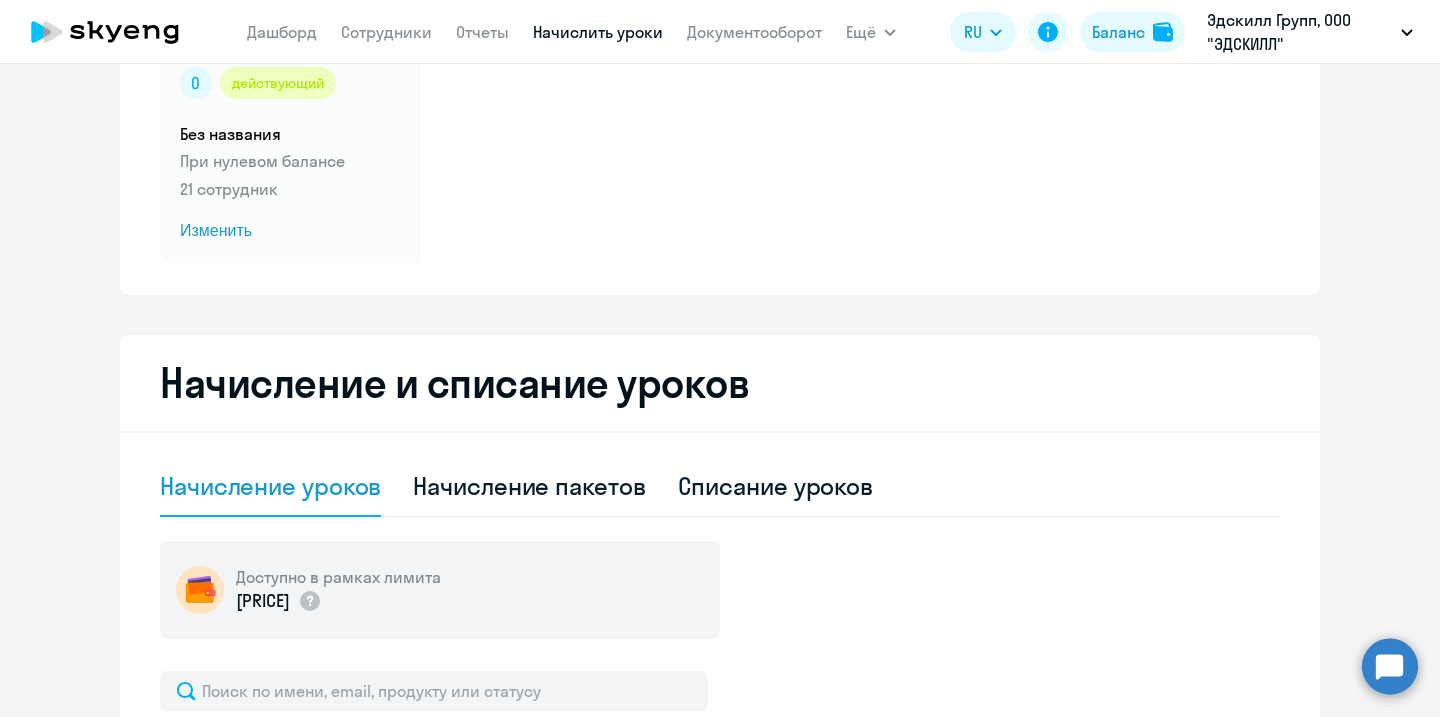 scroll, scrollTop: 341, scrollLeft: 0, axis: vertical 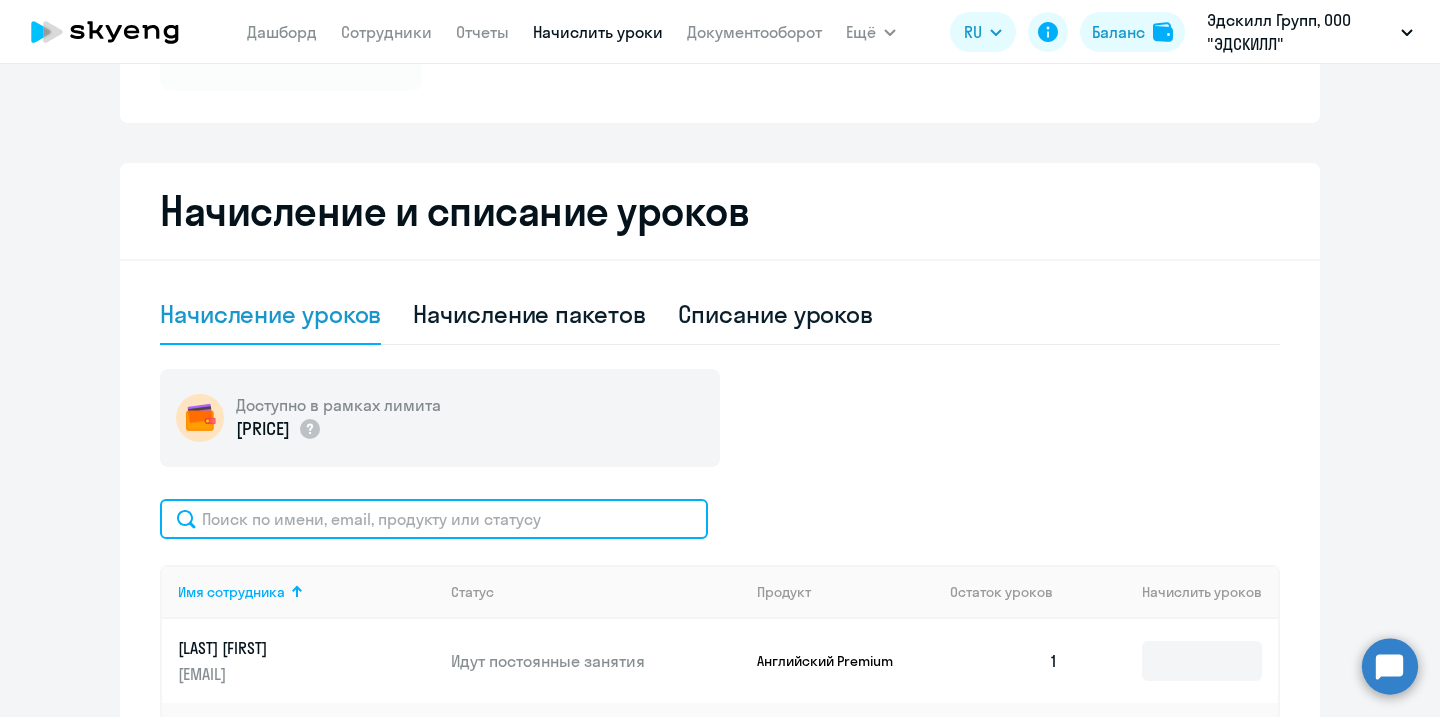 click 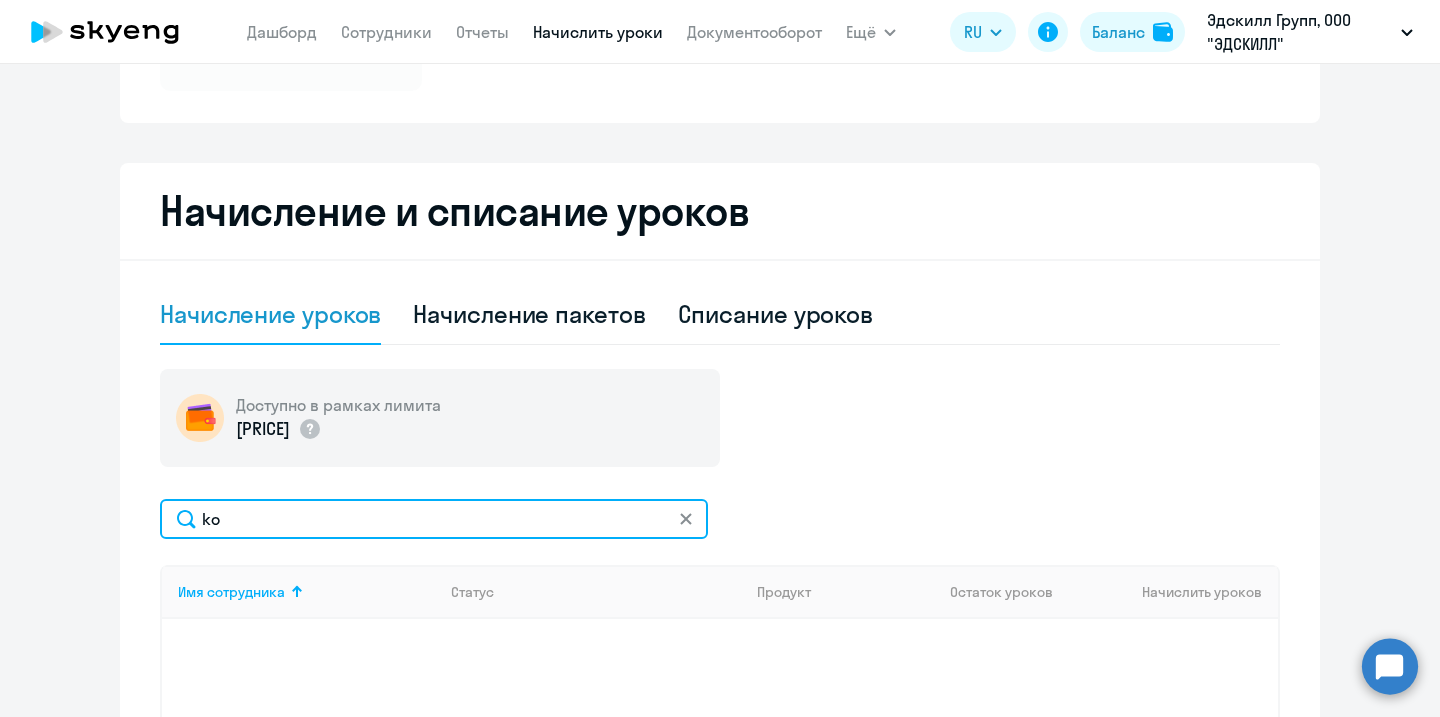 type on "k" 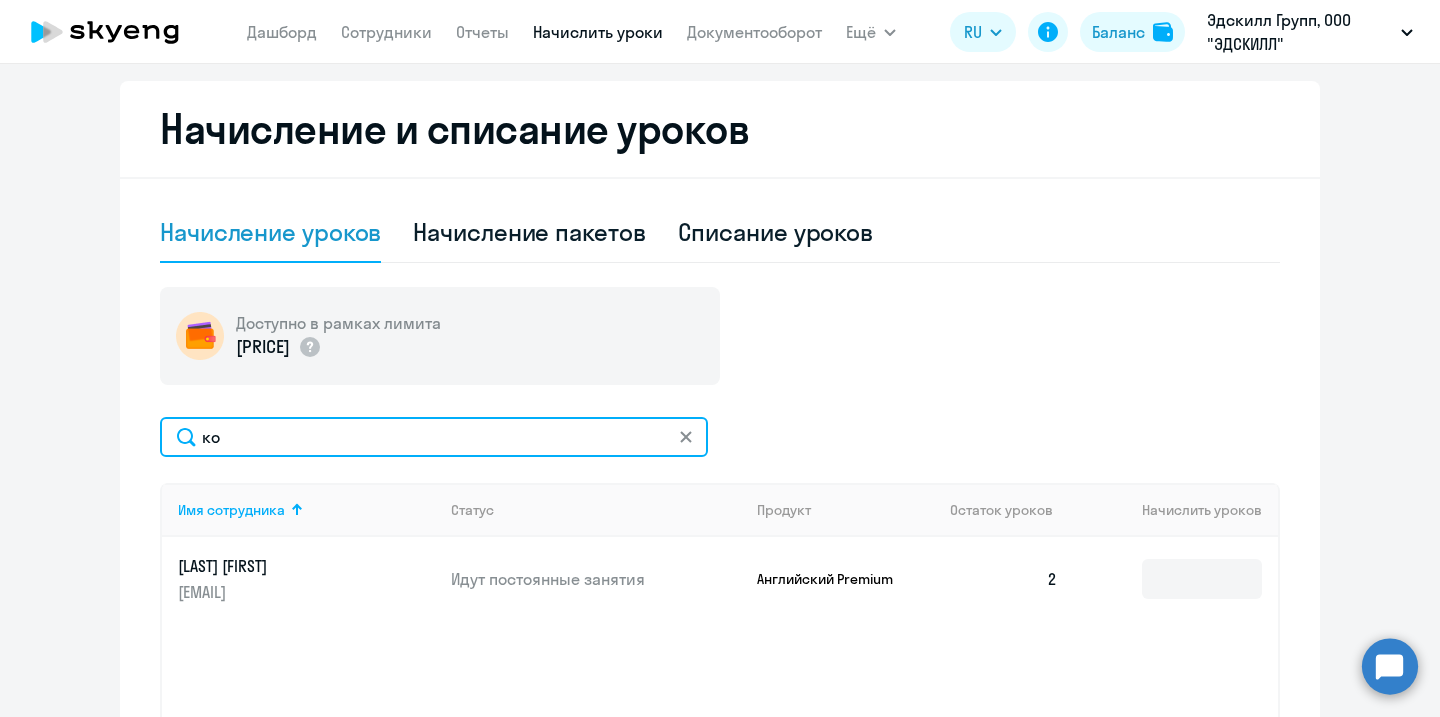 scroll, scrollTop: 426, scrollLeft: 0, axis: vertical 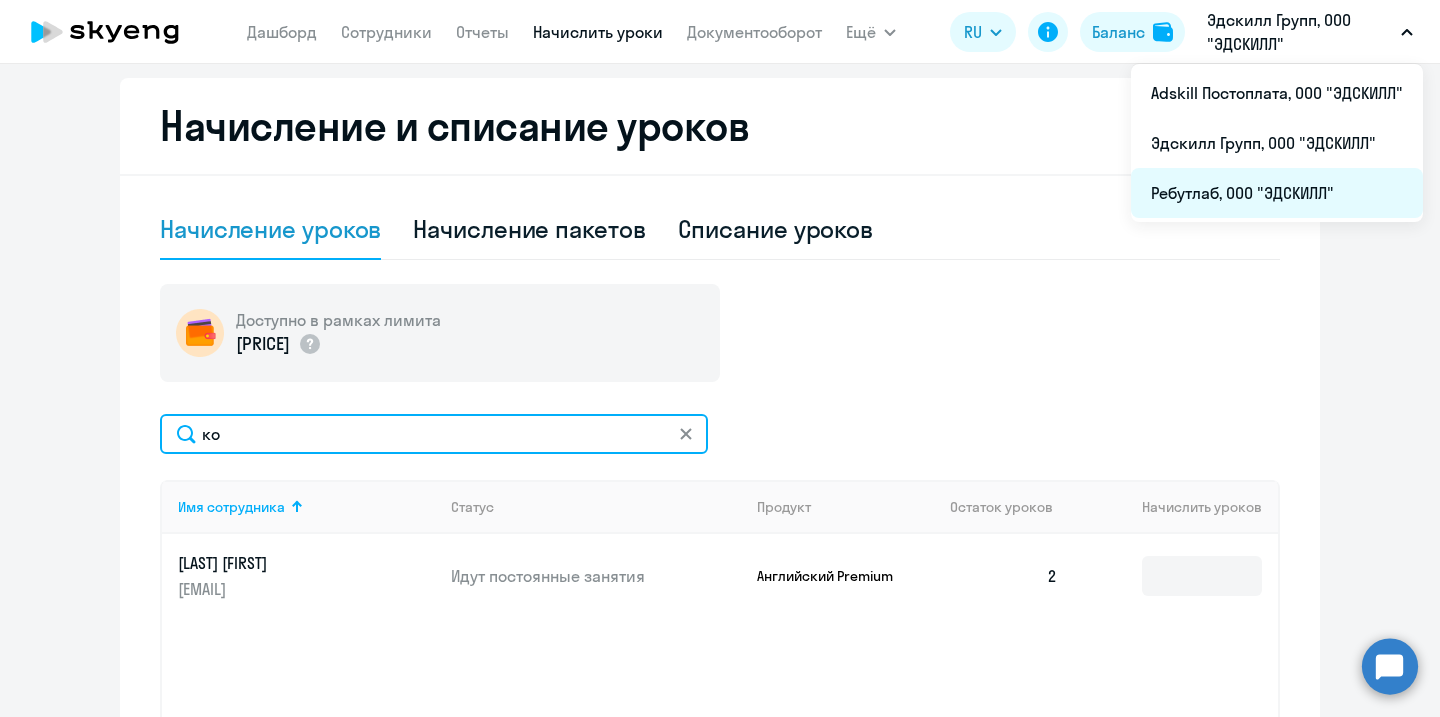 type on "ко" 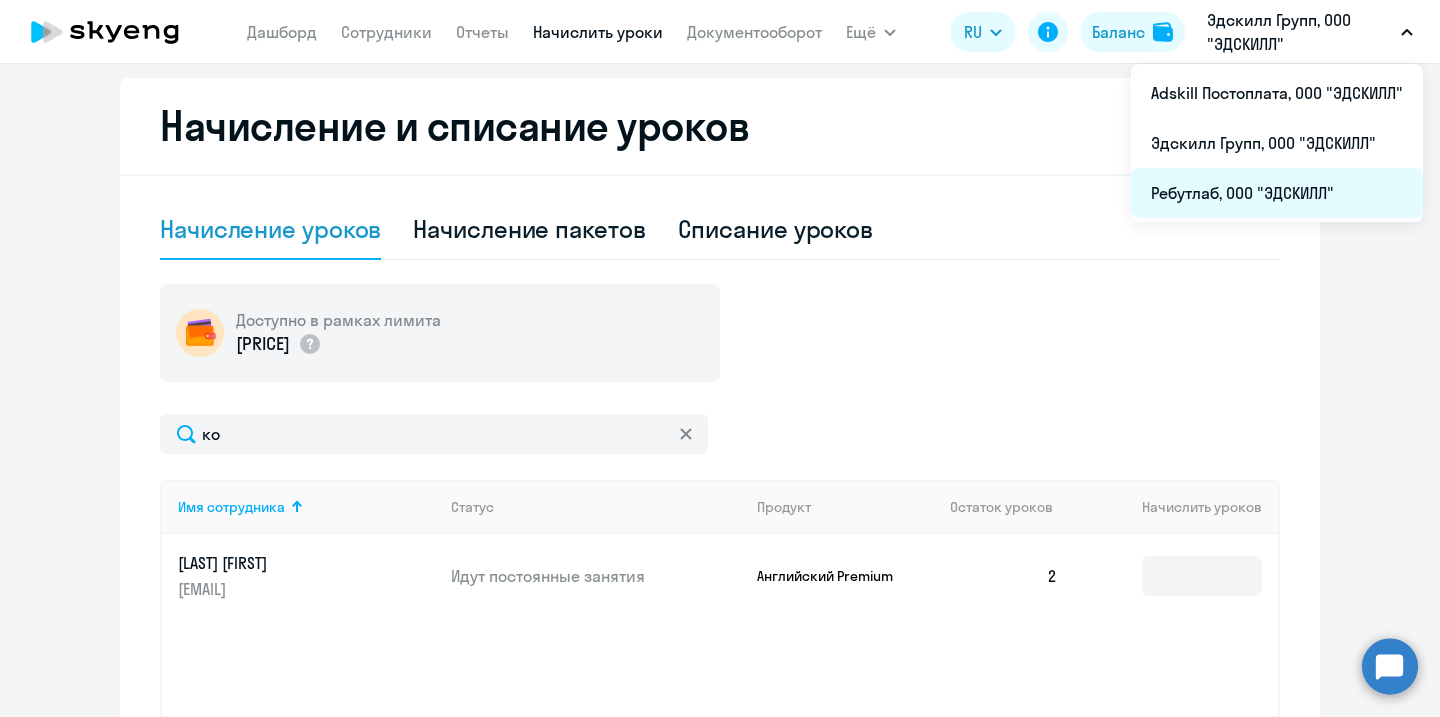 click on "Ребутлаб, ООО "ЭДСКИЛЛ"" at bounding box center [1277, 193] 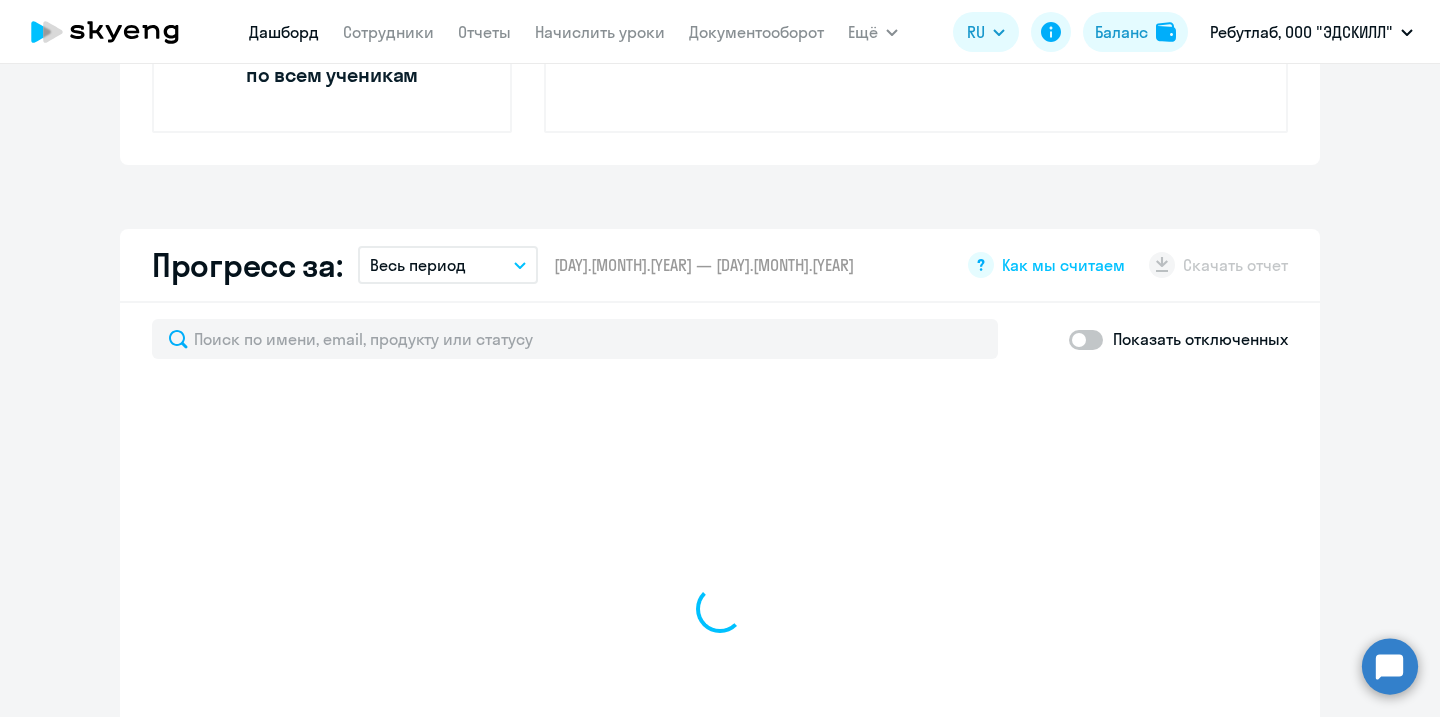 select on "30" 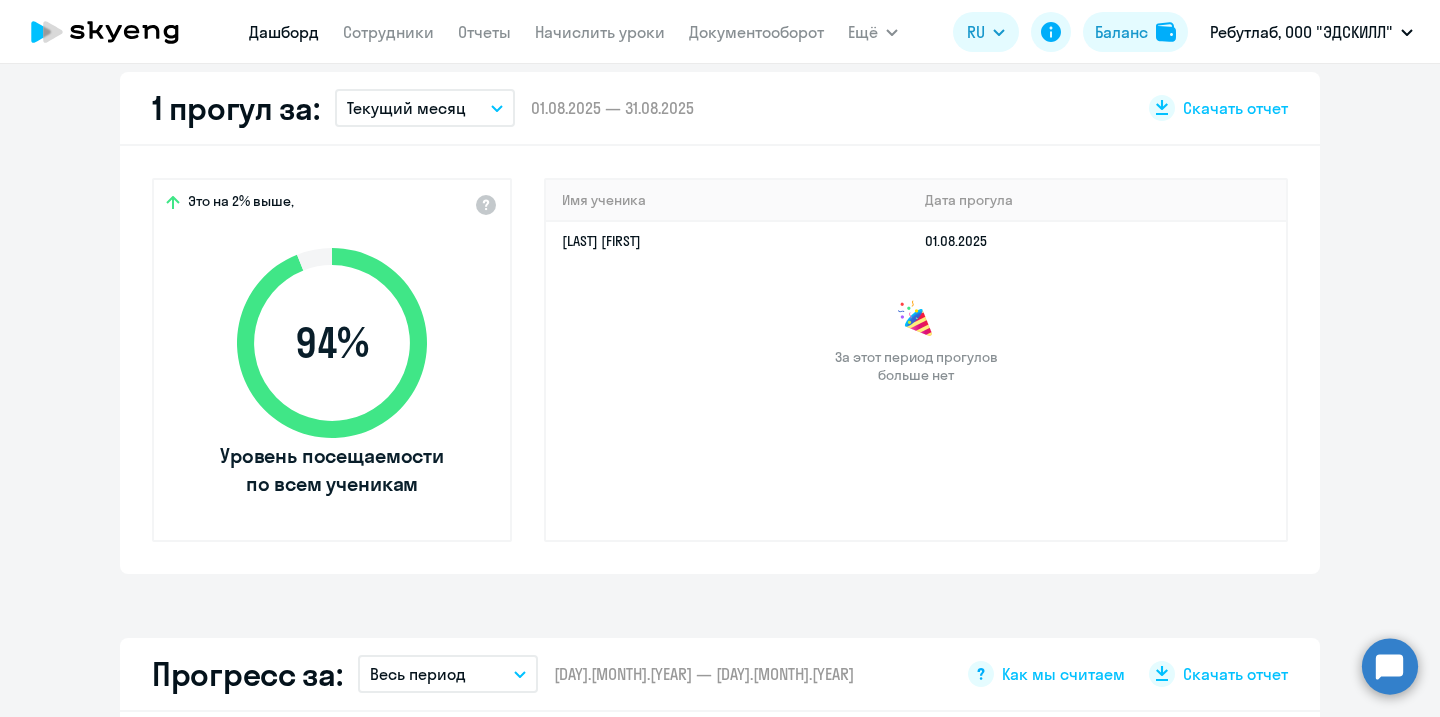 scroll, scrollTop: 275, scrollLeft: 0, axis: vertical 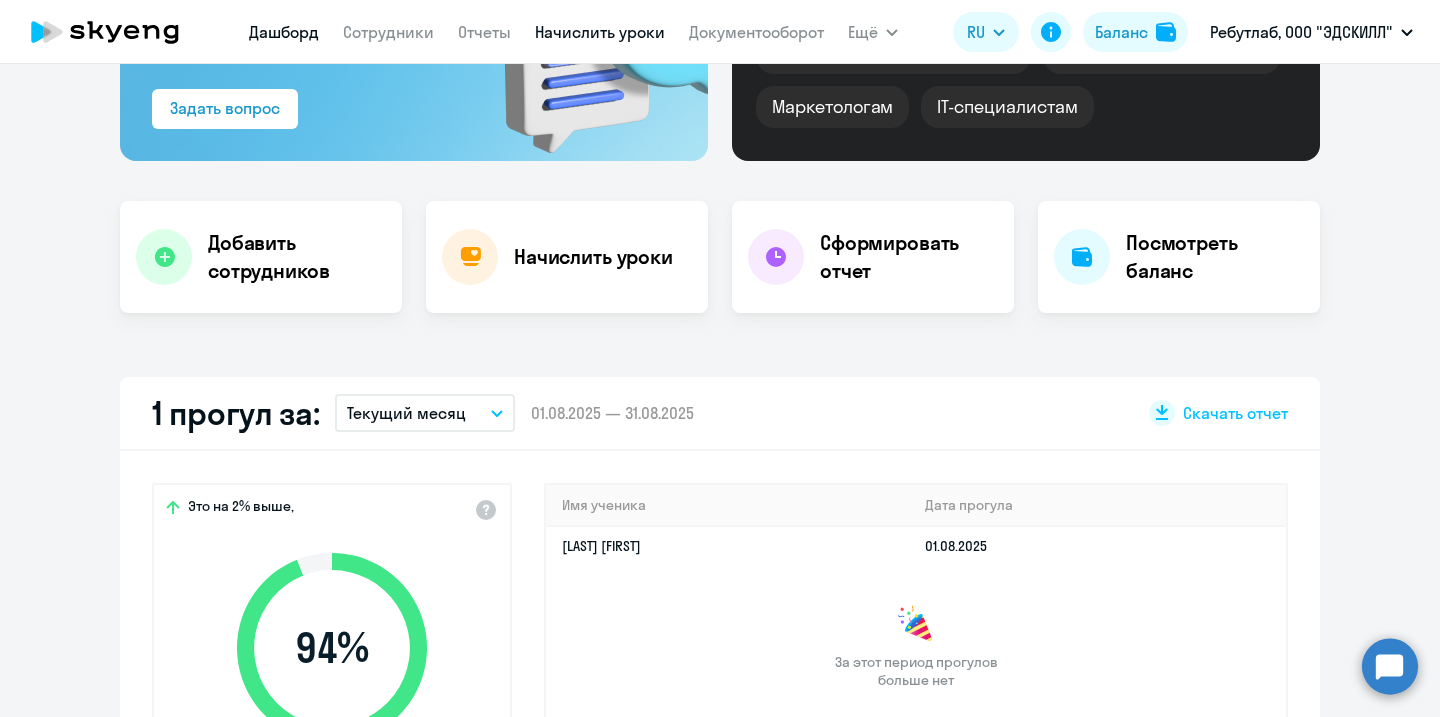 click on "Начислить уроки" at bounding box center (600, 32) 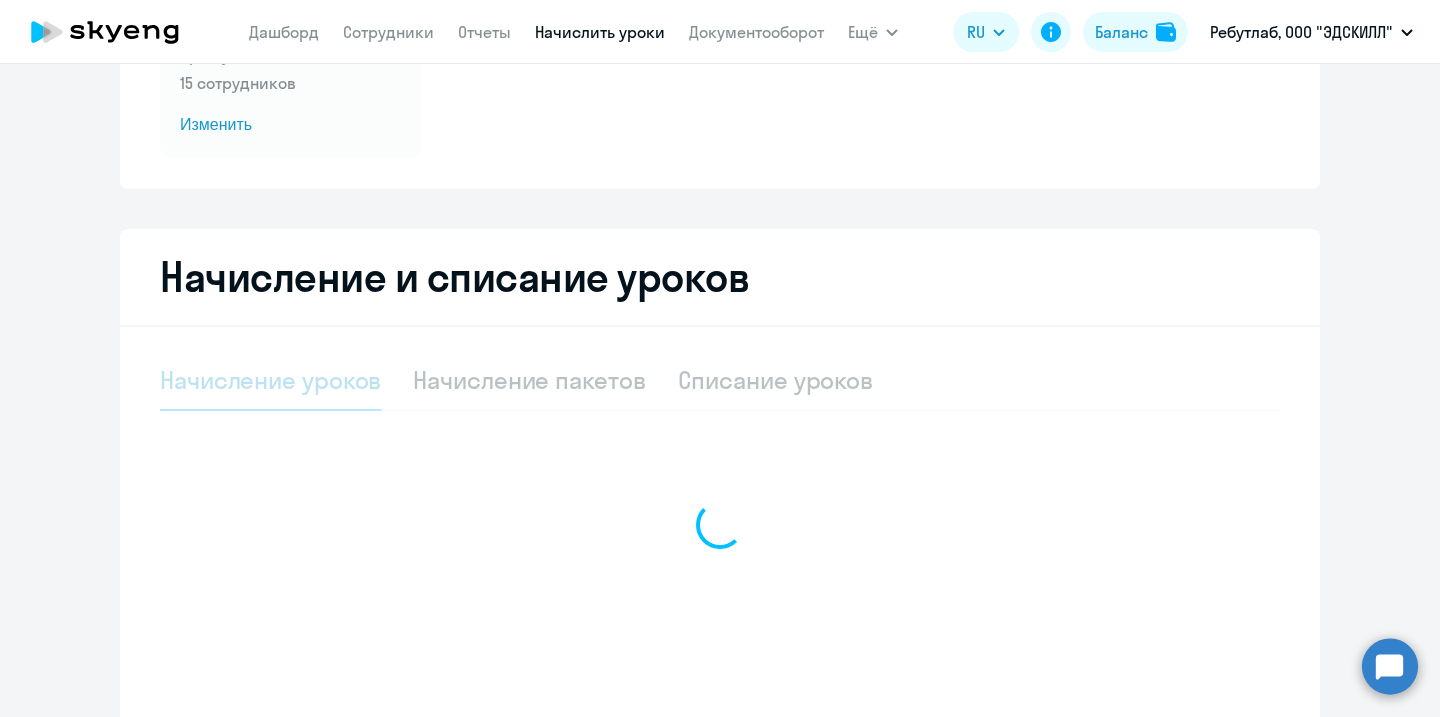 select on "10" 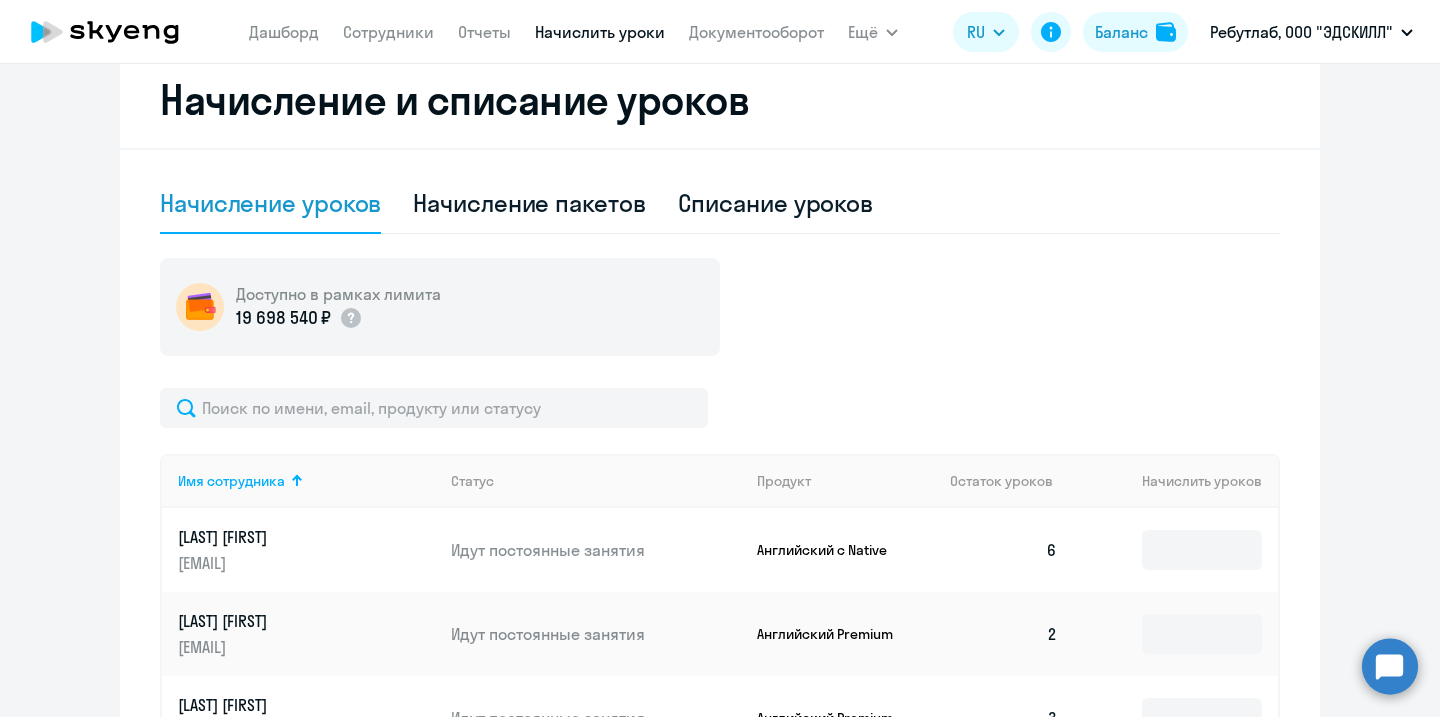 scroll, scrollTop: 526, scrollLeft: 0, axis: vertical 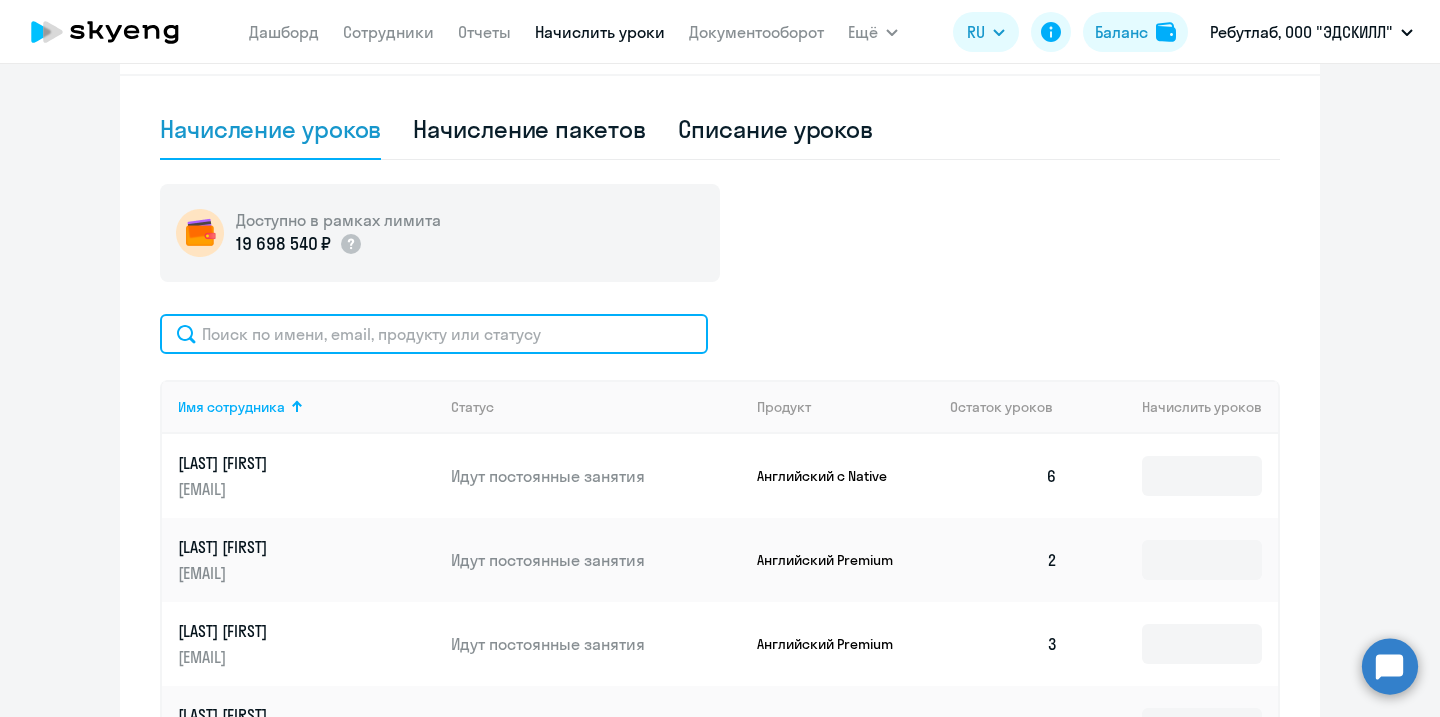 click 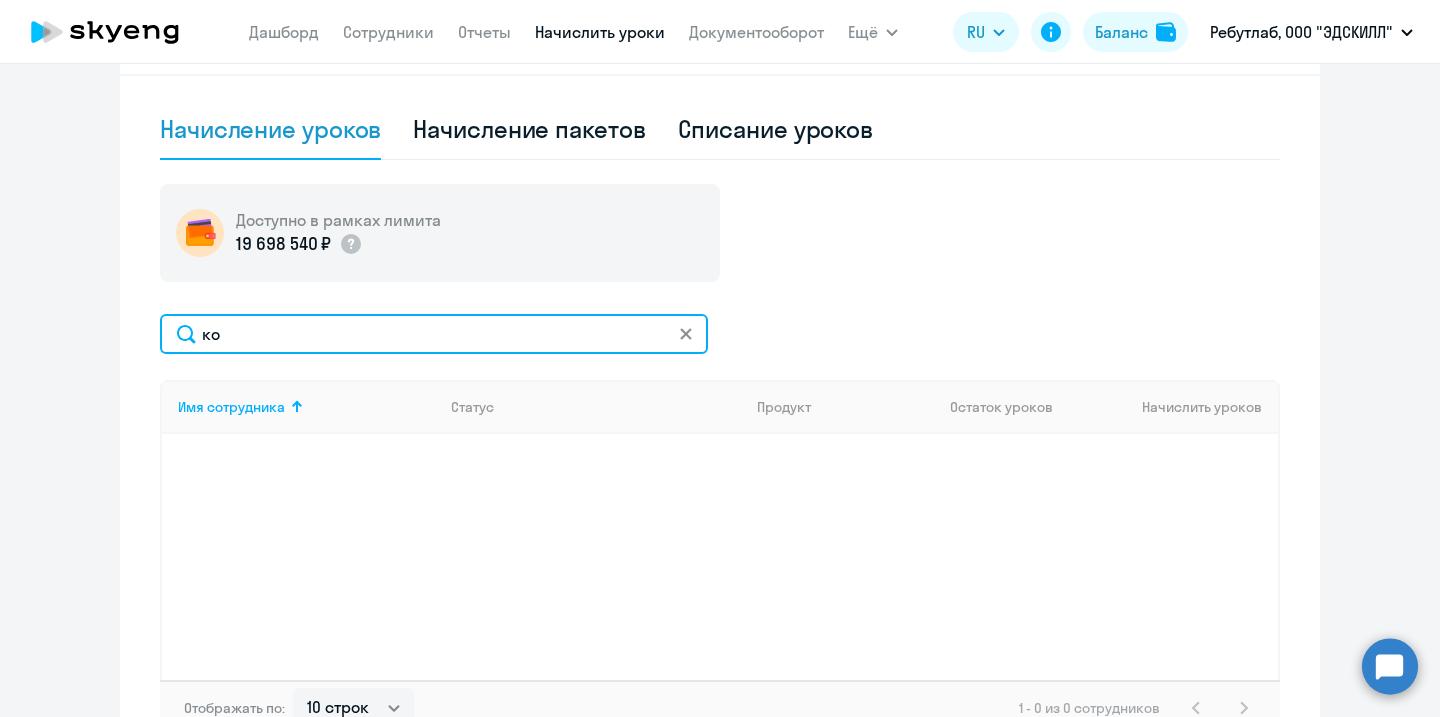 type on "к" 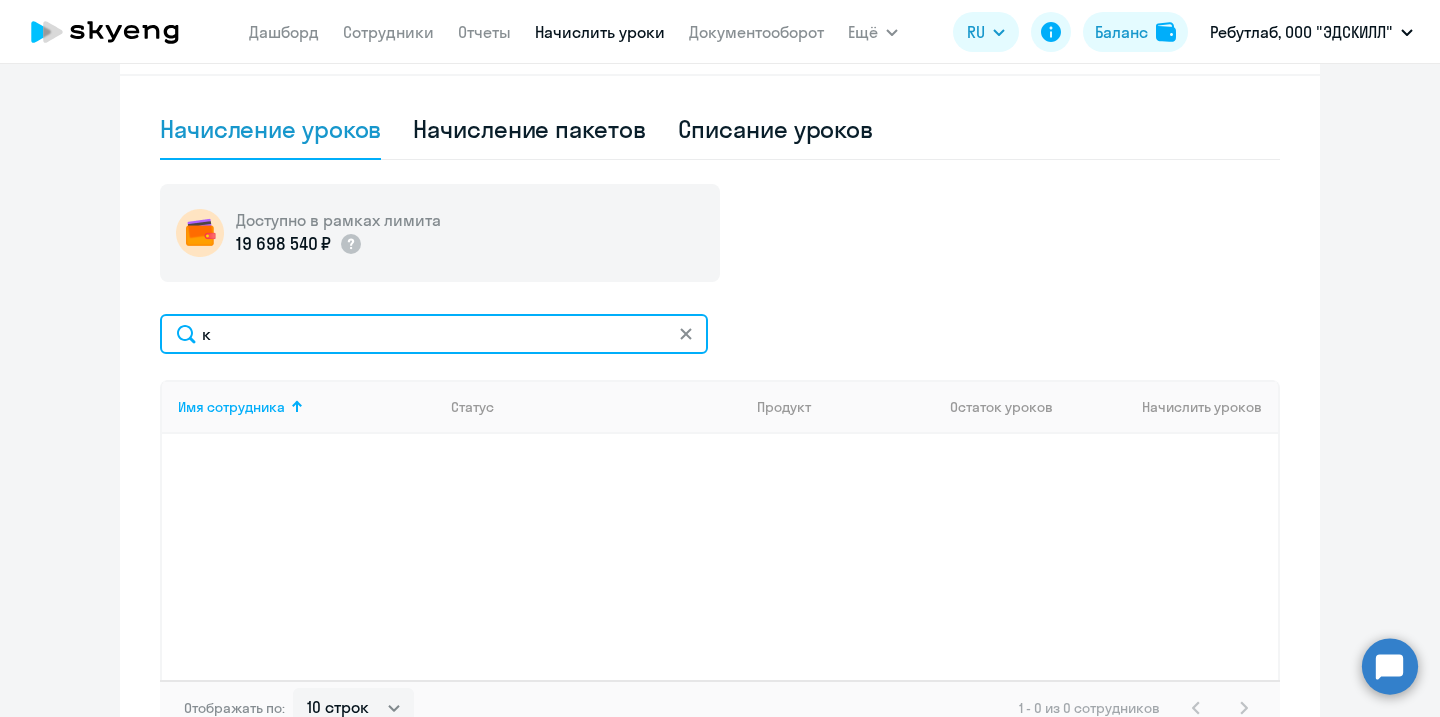 type 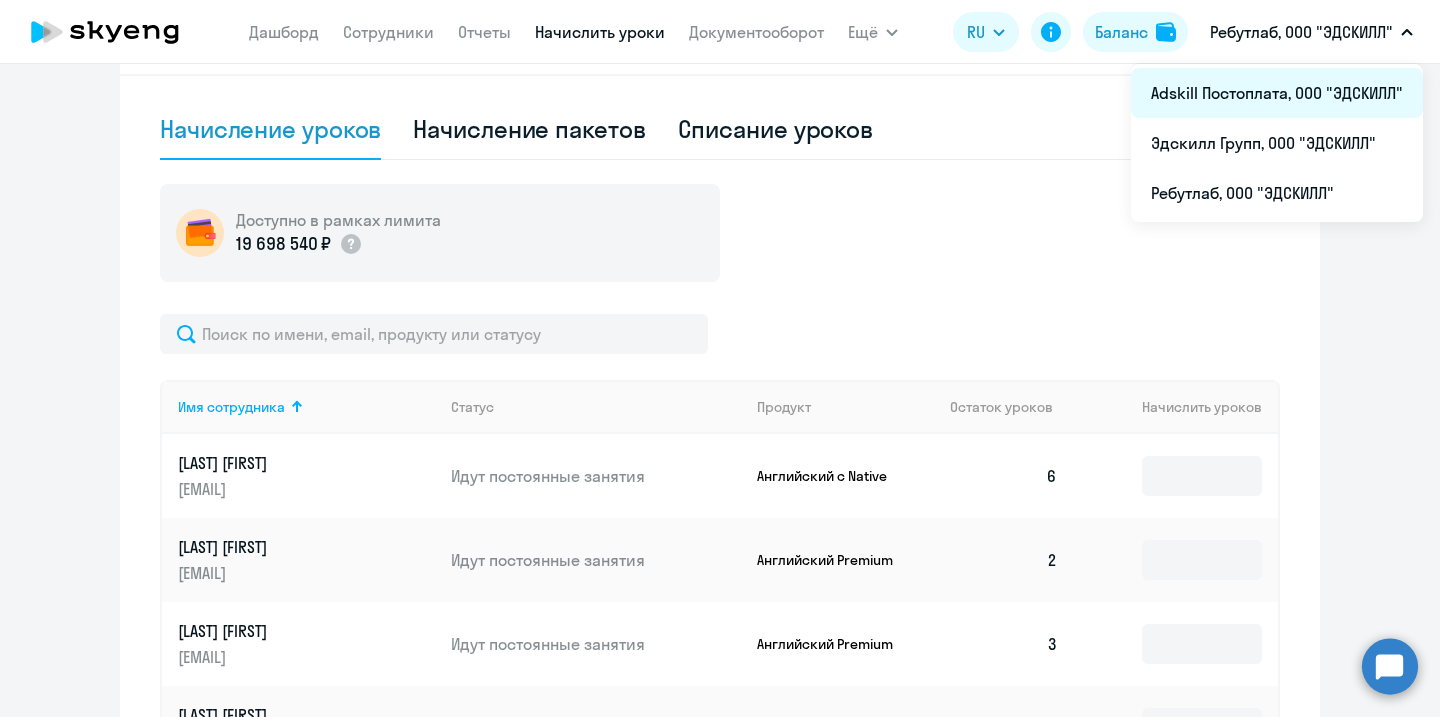 click on "Adskill Постоплата, ООО "ЭДСКИЛЛ"" at bounding box center (1277, 93) 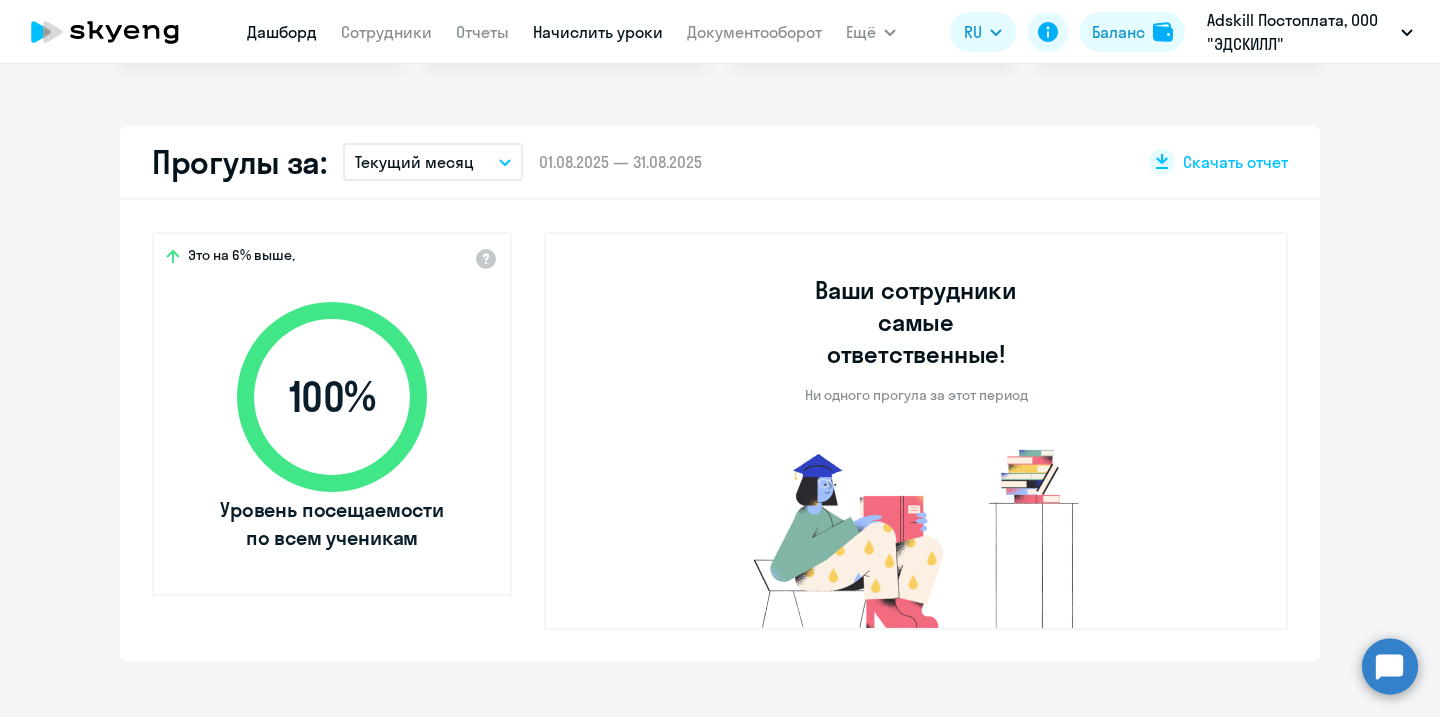 click on "Начислить уроки" at bounding box center [598, 32] 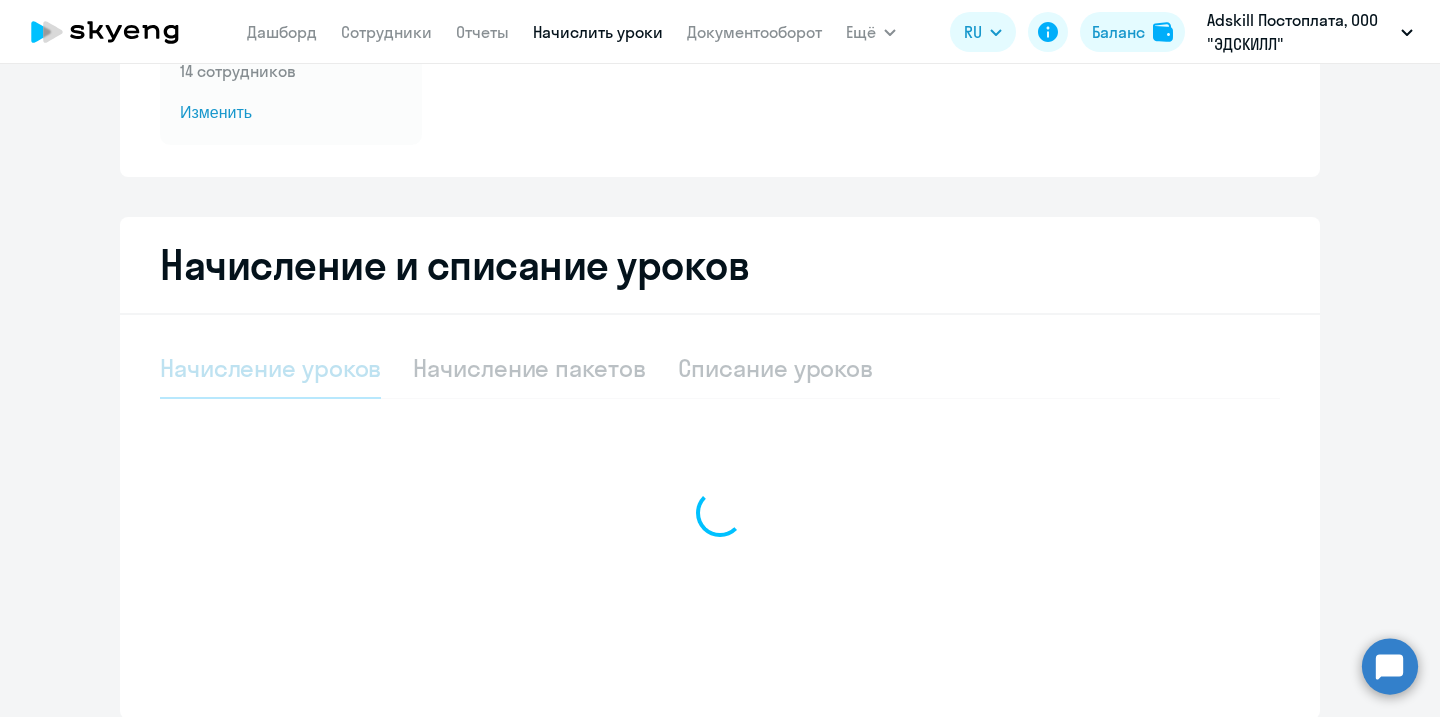 select on "10" 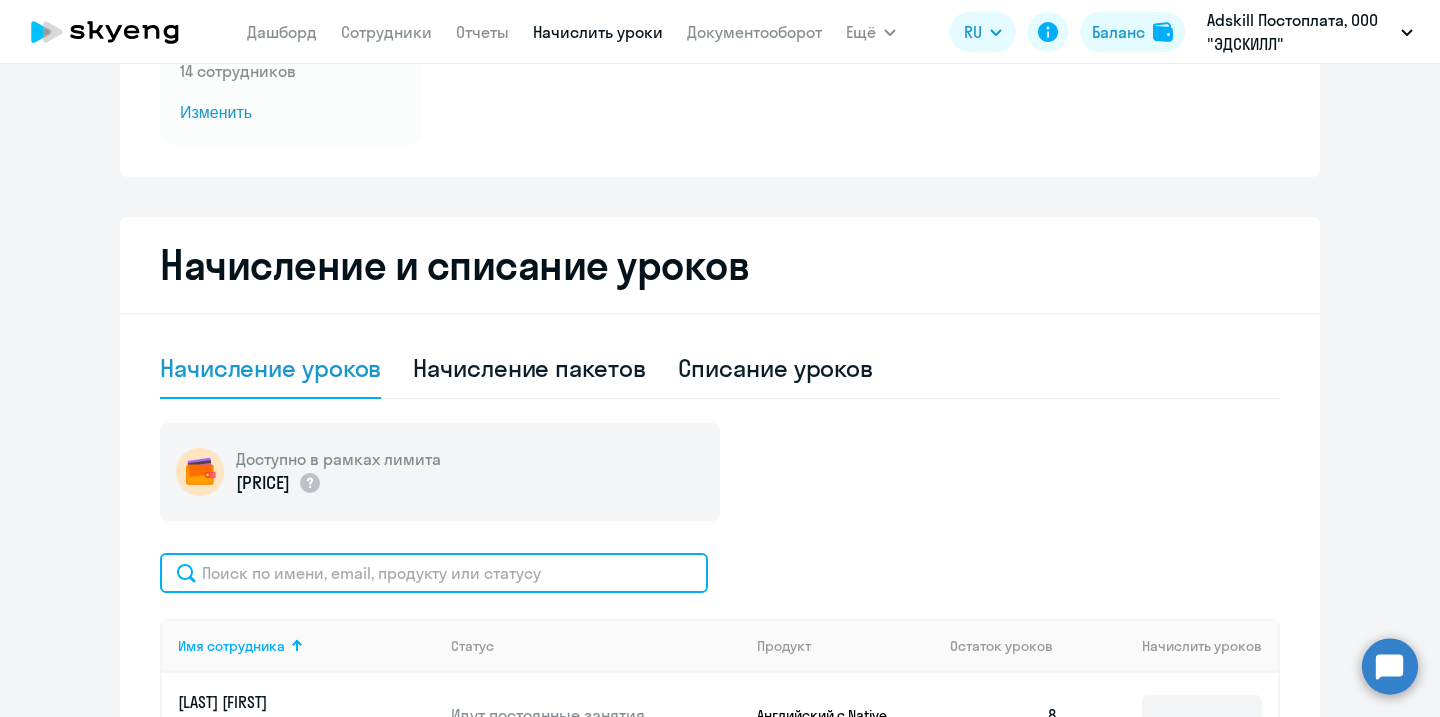 click 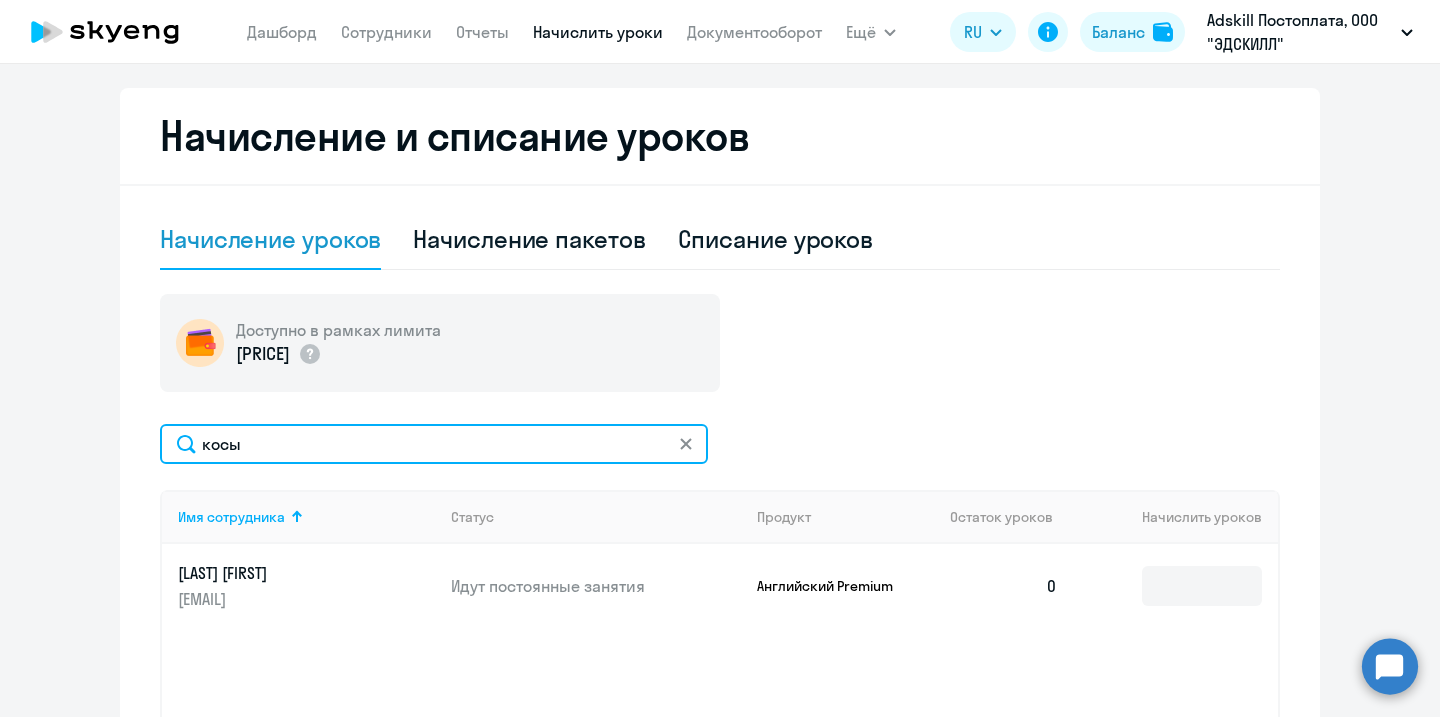 scroll, scrollTop: 429, scrollLeft: 0, axis: vertical 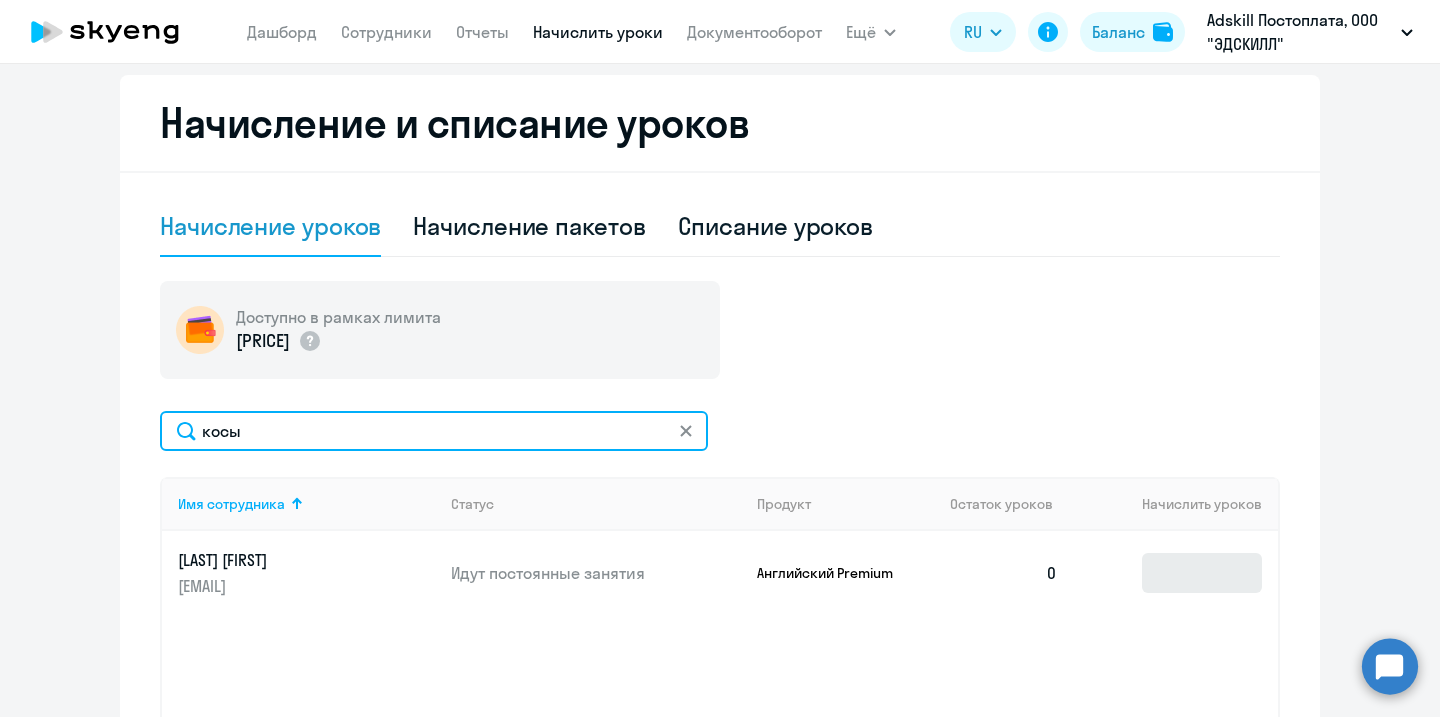 type on "косы" 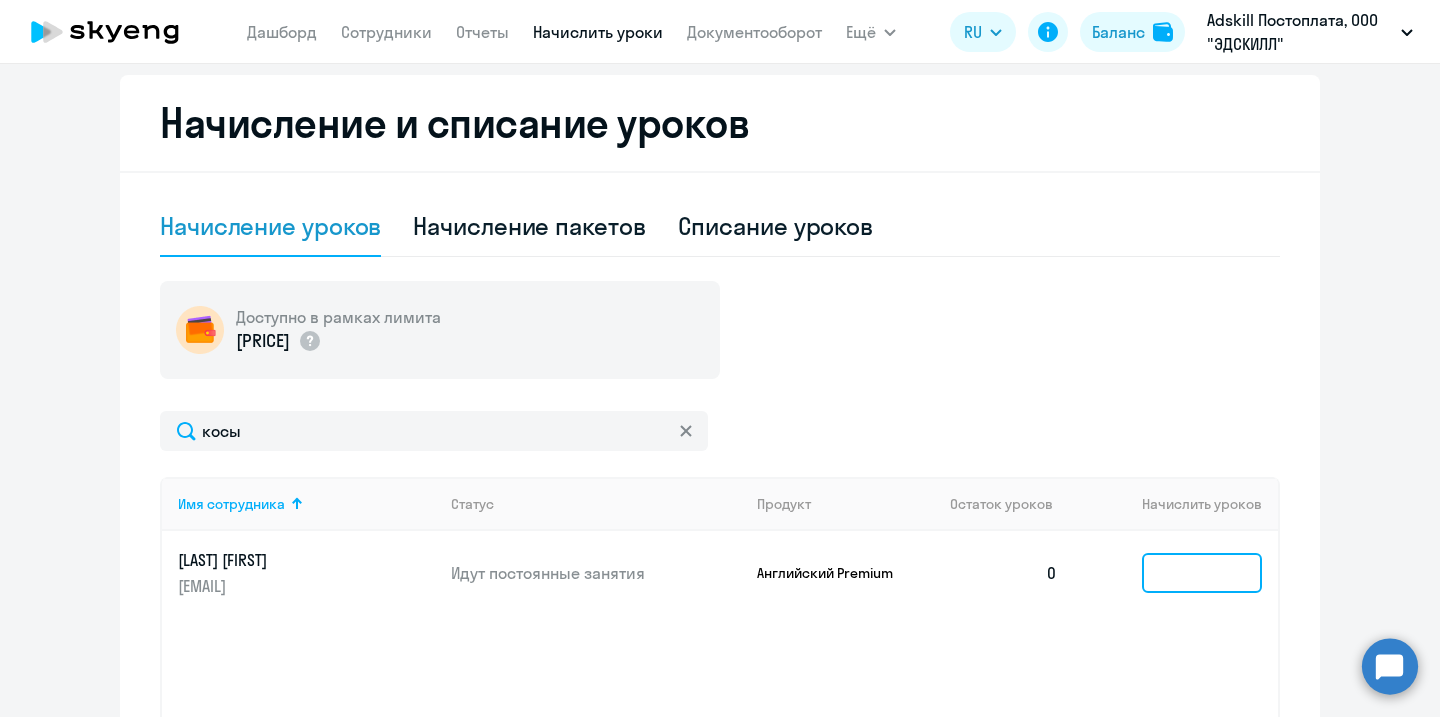 click 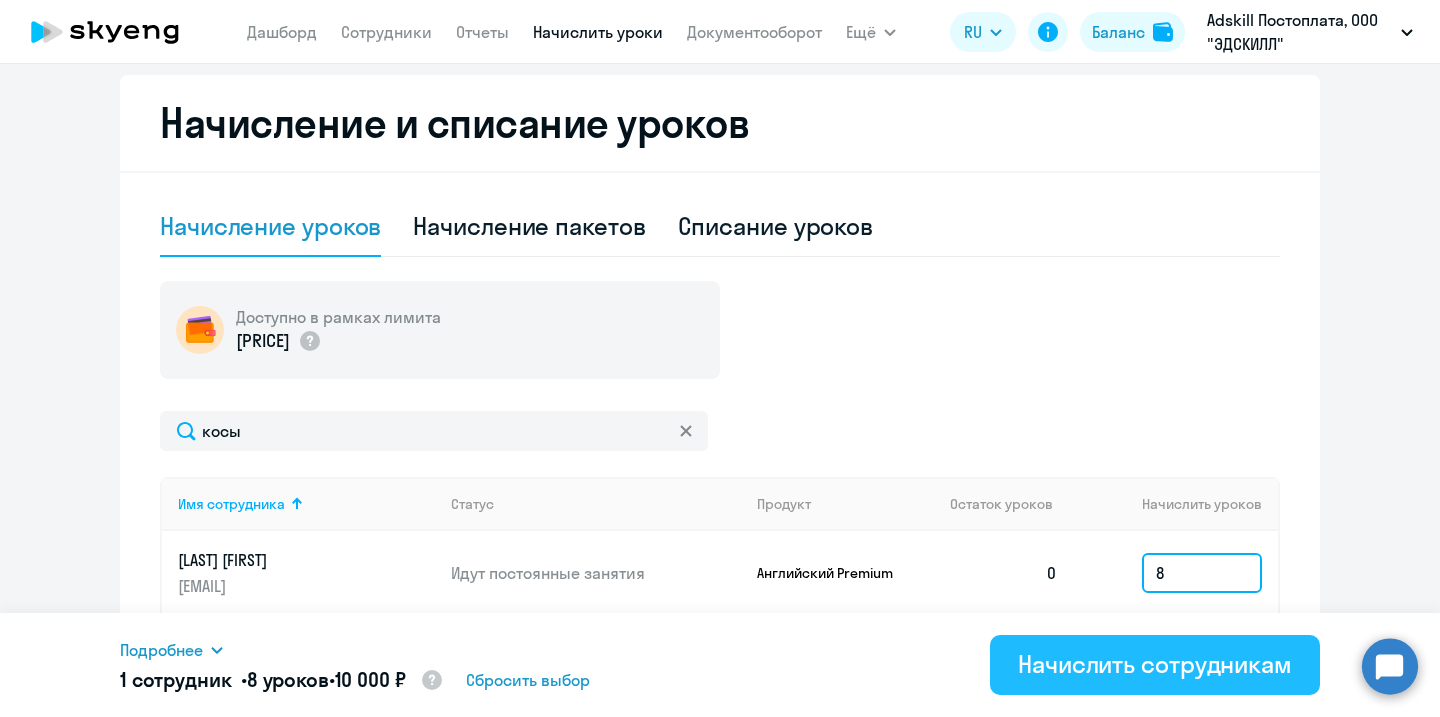 type on "8" 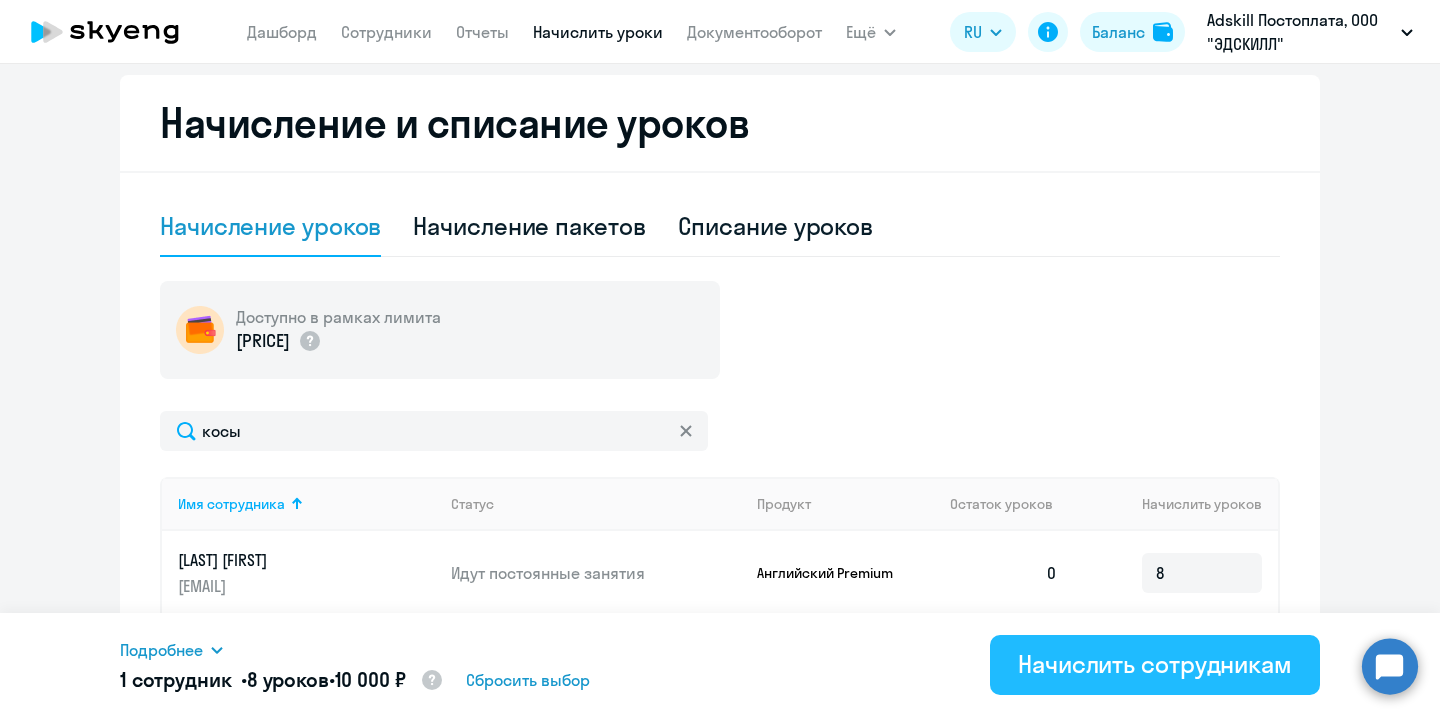 click on "Начислить сотрудникам" at bounding box center [1155, 664] 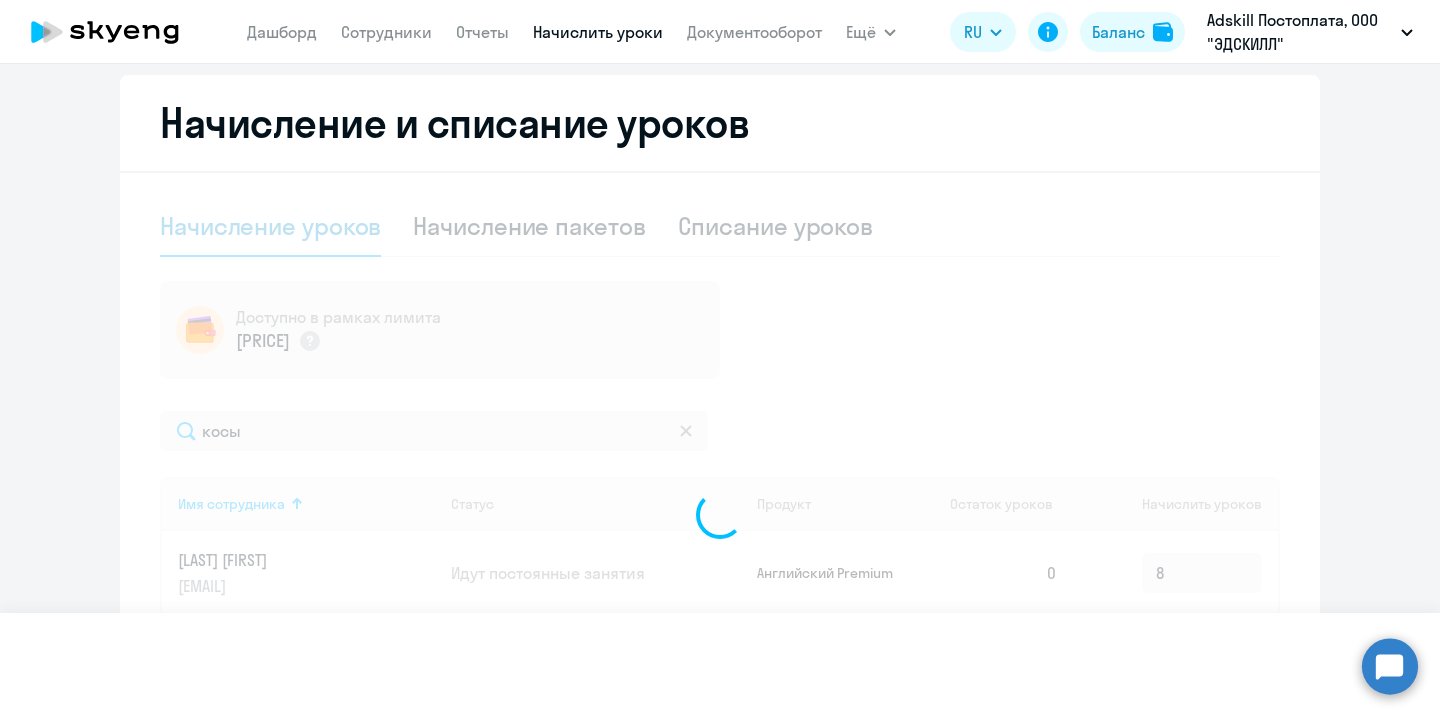type 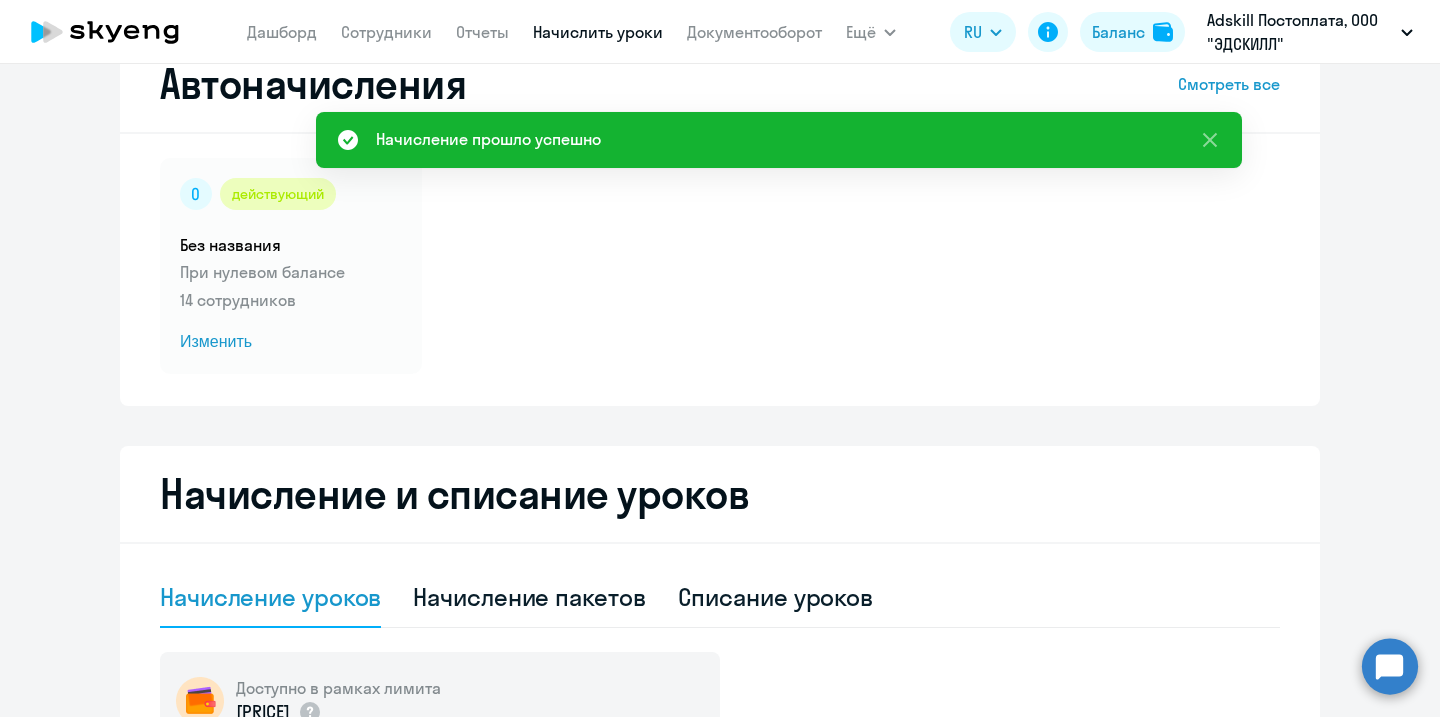 scroll, scrollTop: 0, scrollLeft: 0, axis: both 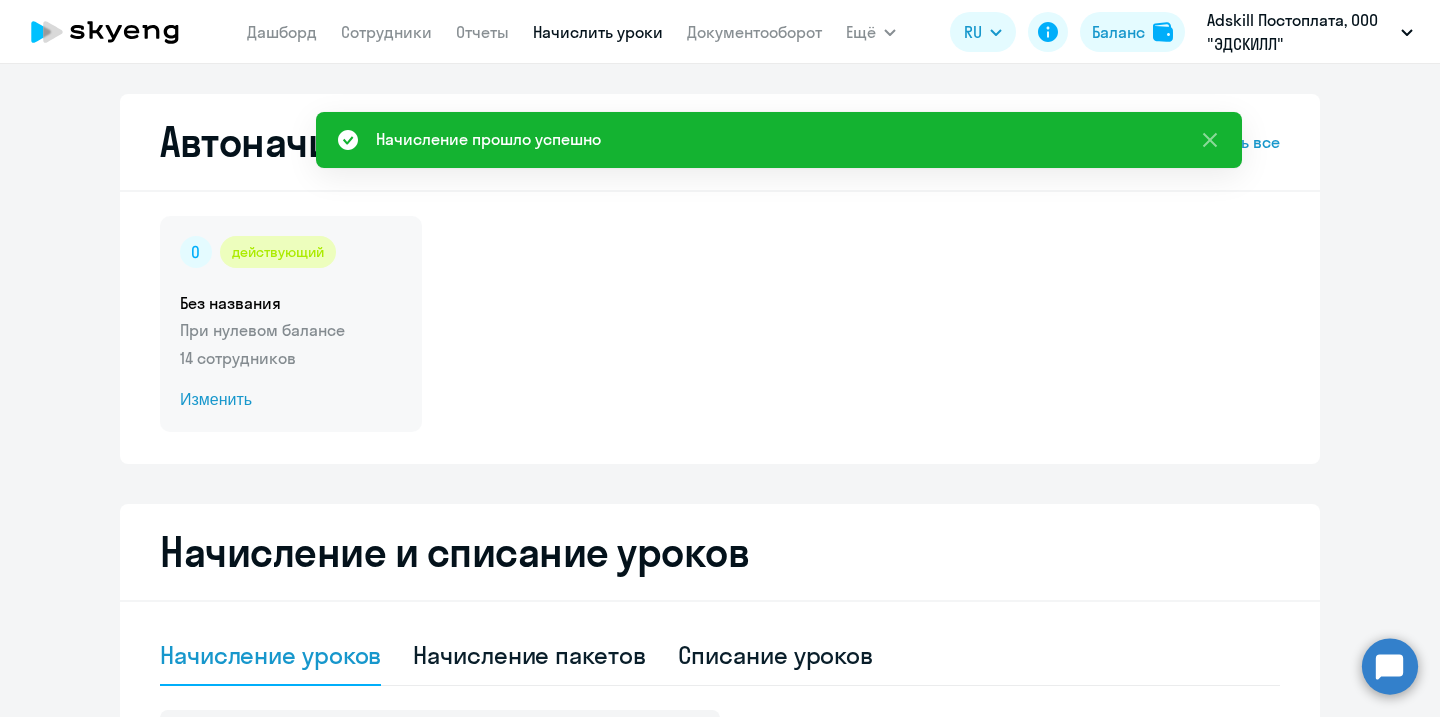 click on "При нулевом балансе" 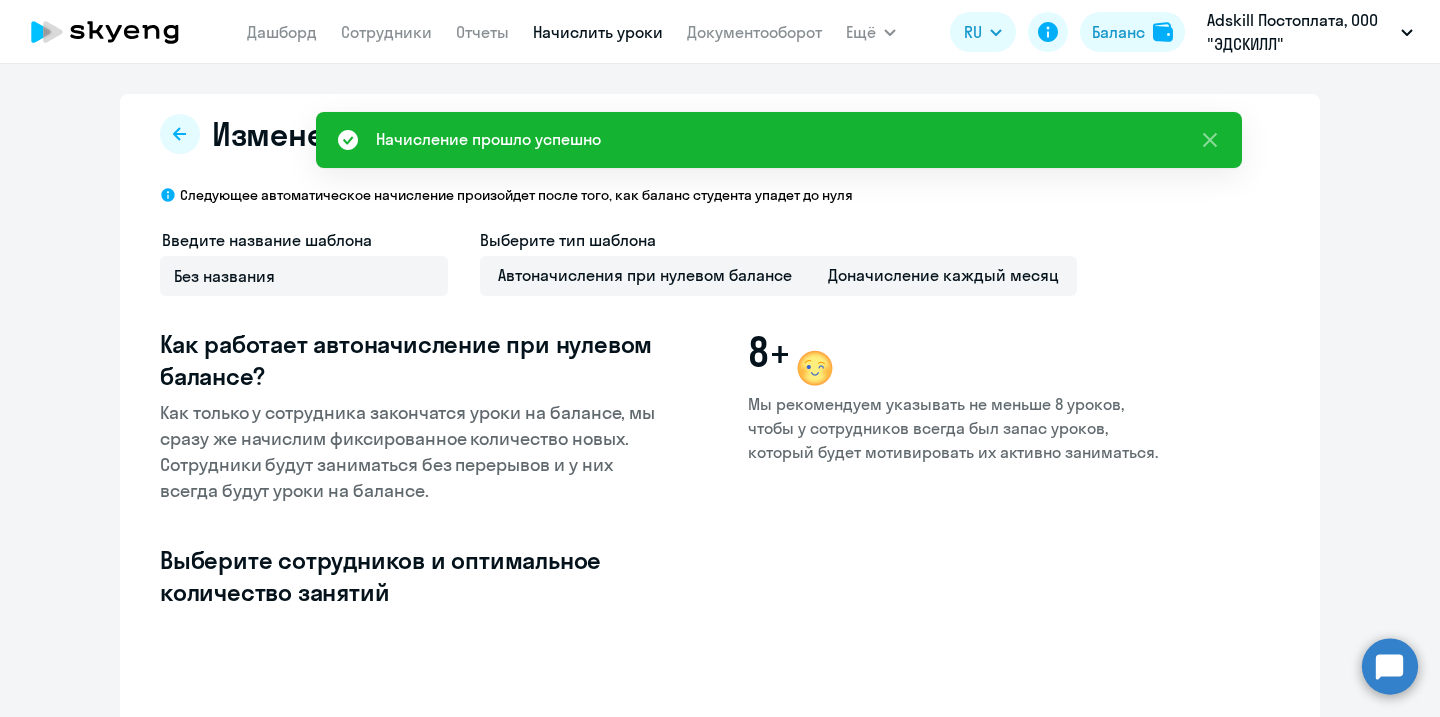 select on "10" 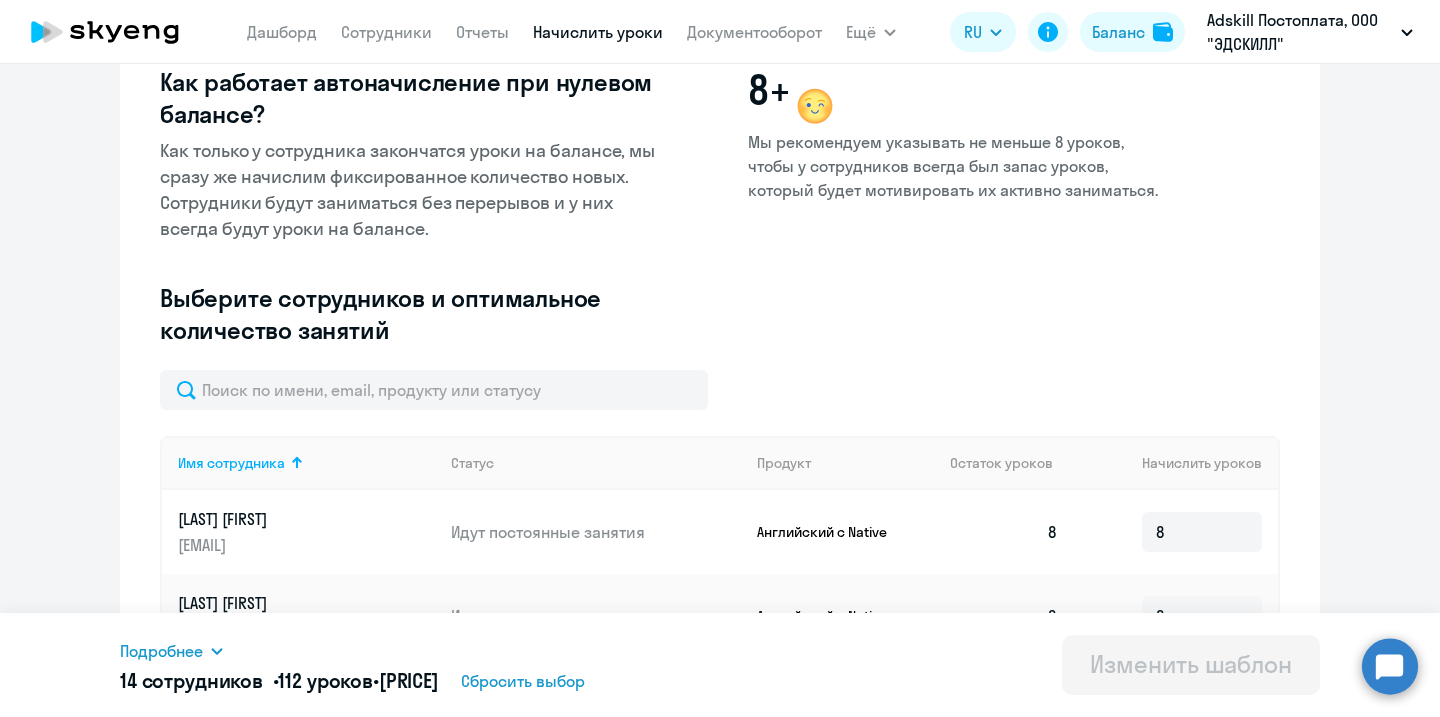 scroll, scrollTop: 254, scrollLeft: 0, axis: vertical 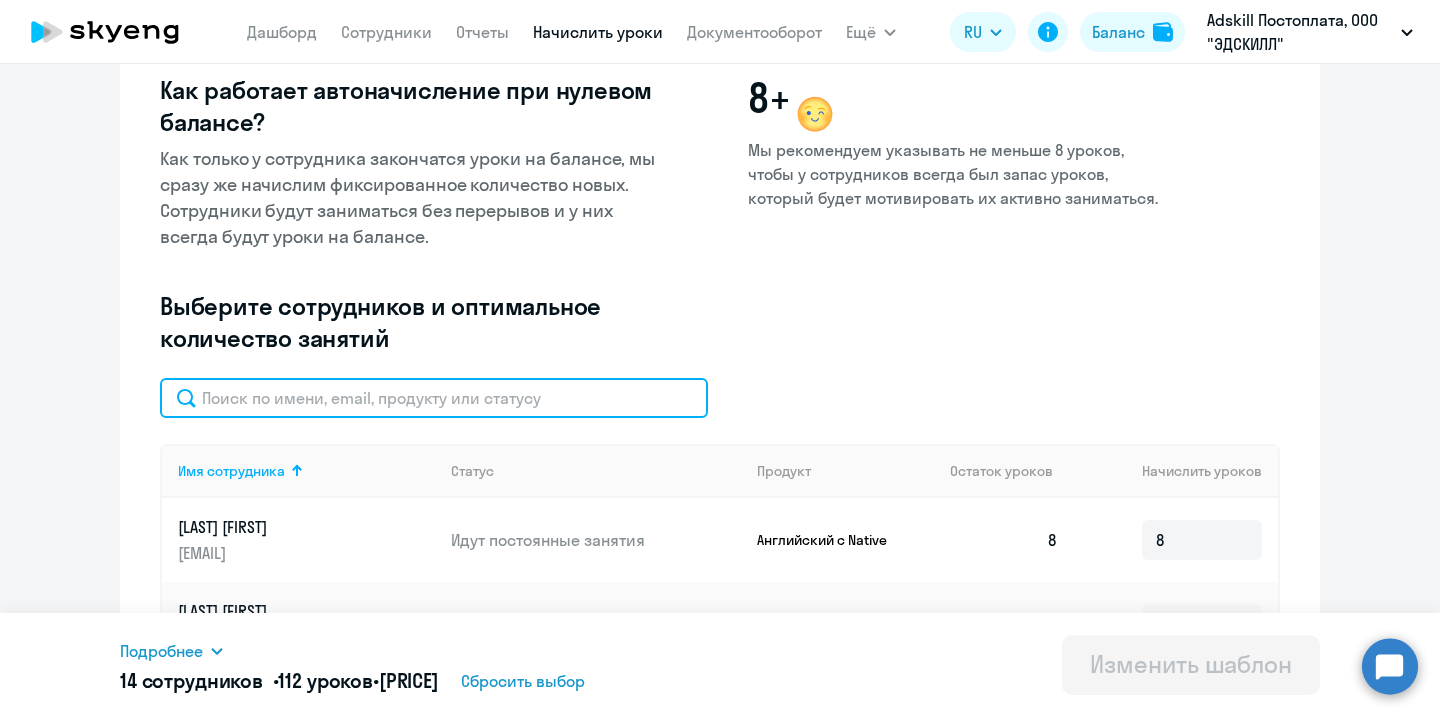 click 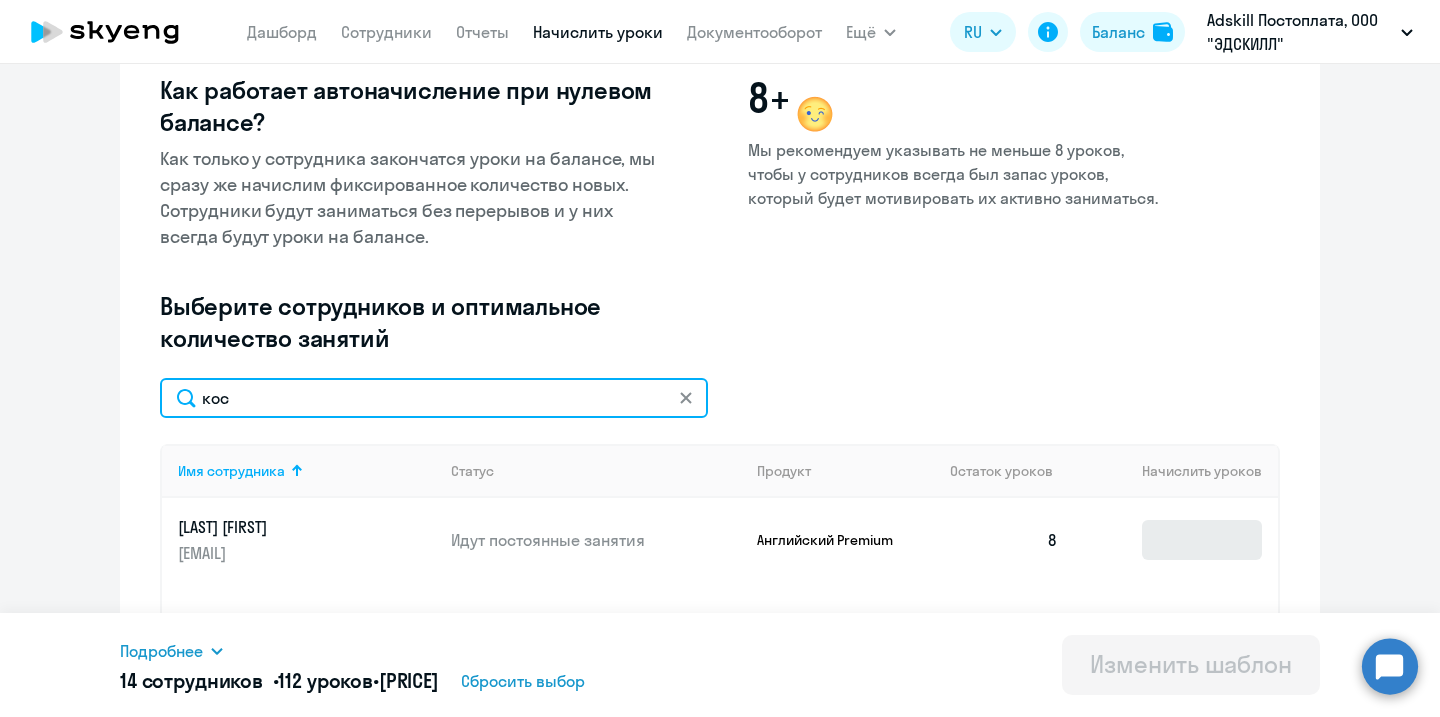 type on "кос" 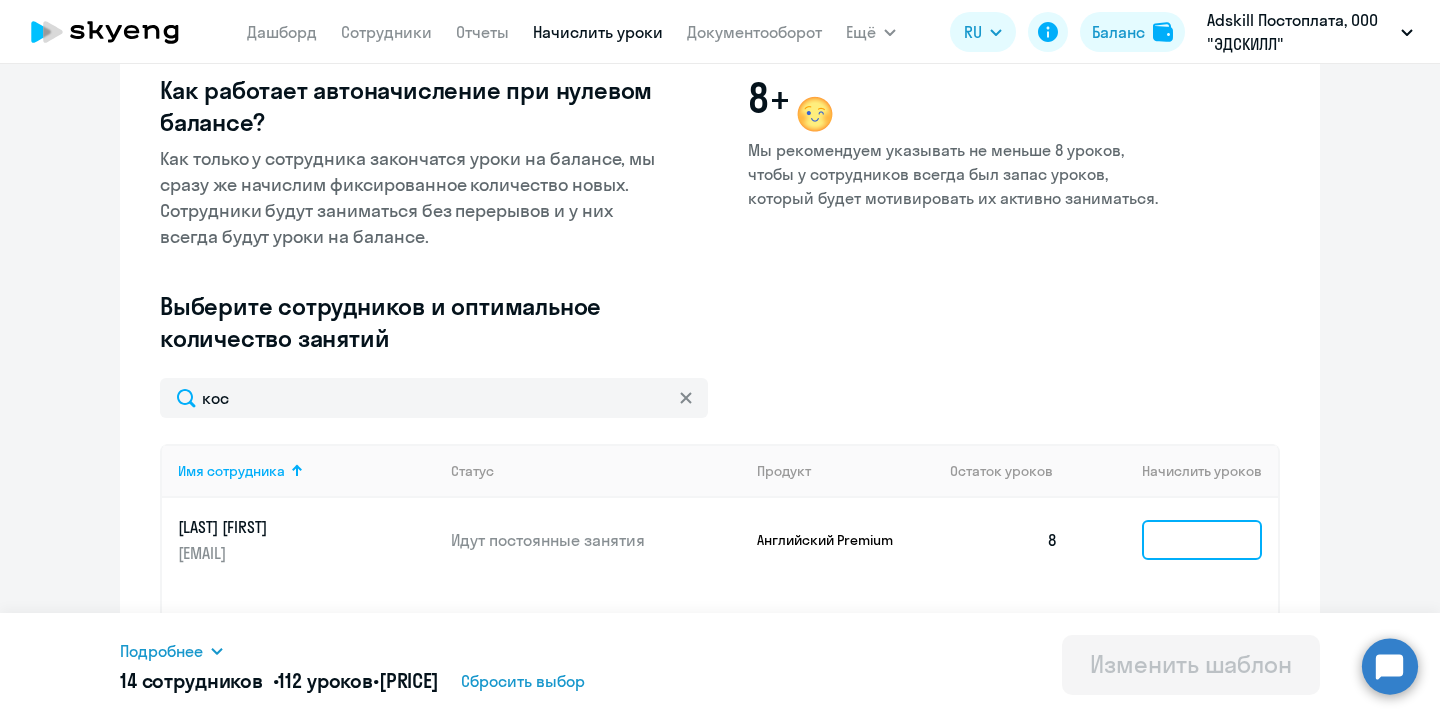 click 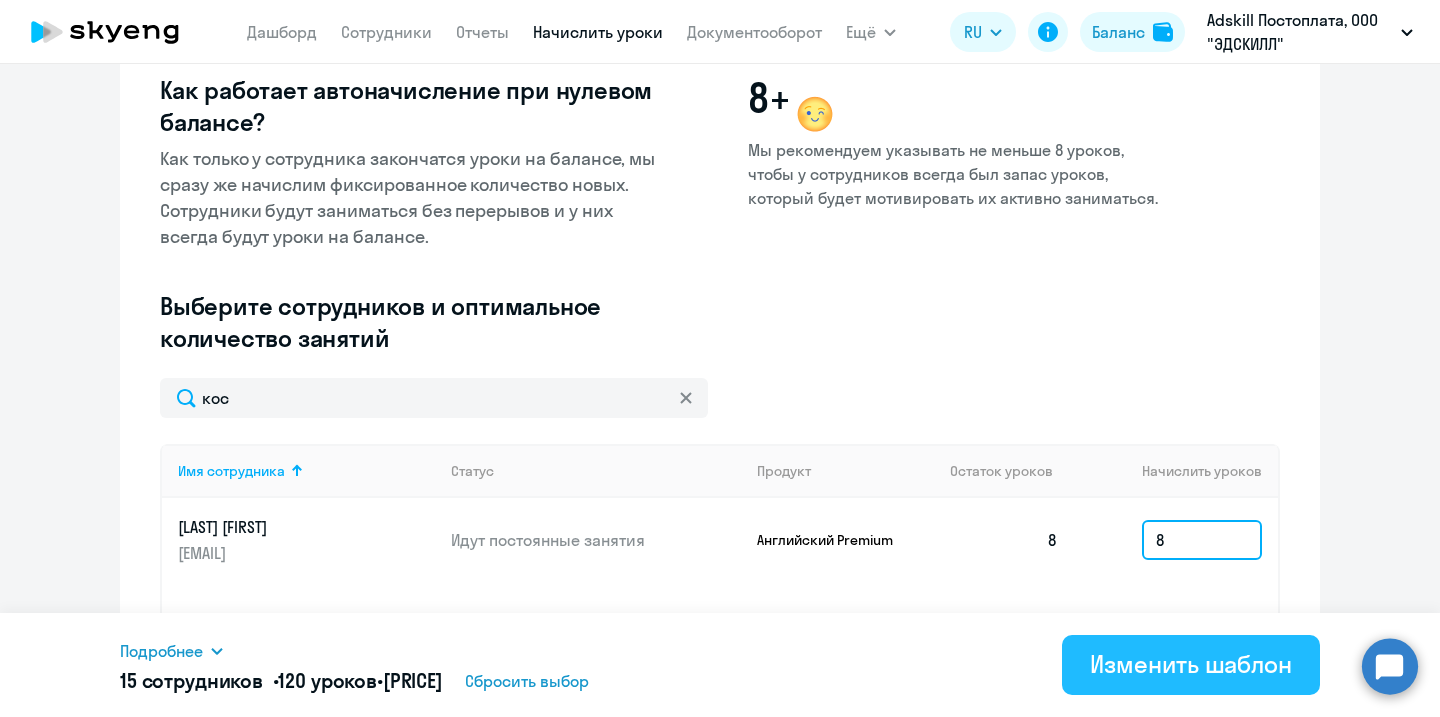type on "8" 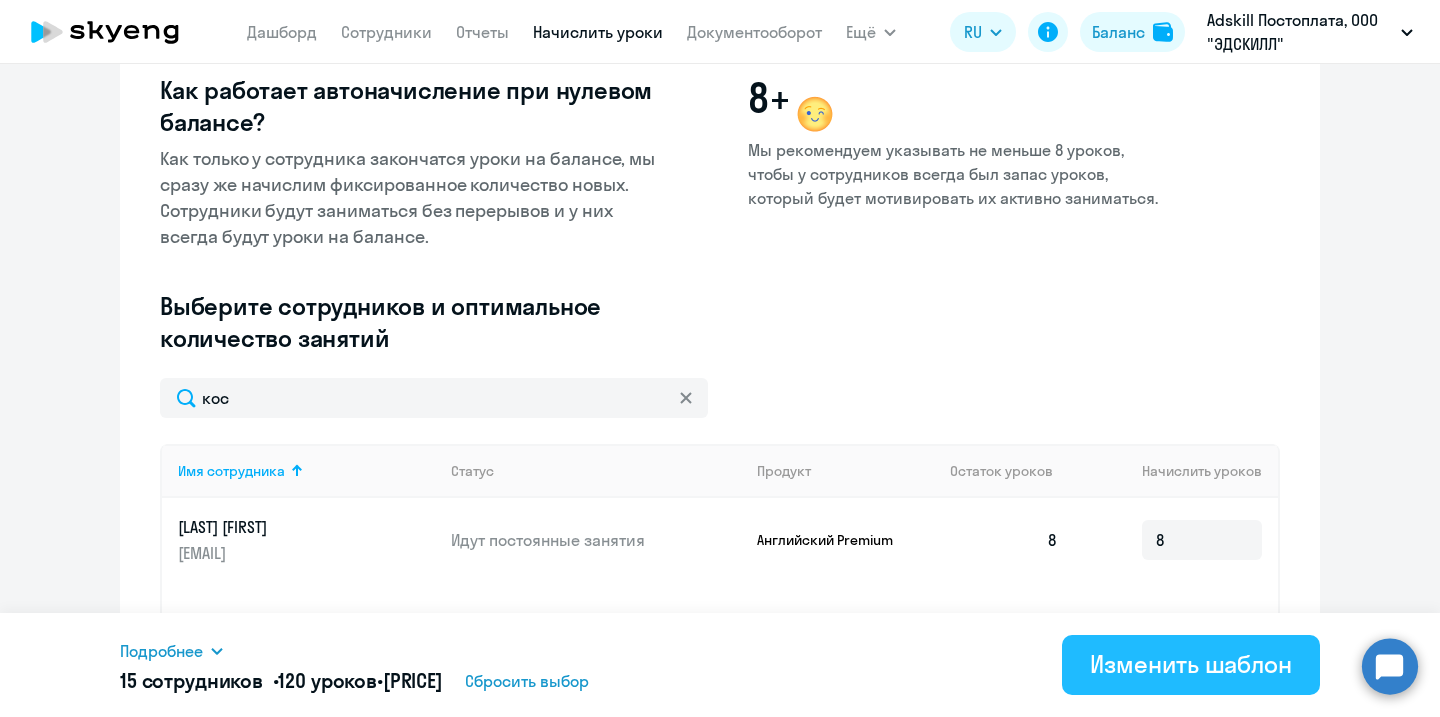 click on "Изменить шаблон" at bounding box center [1191, 664] 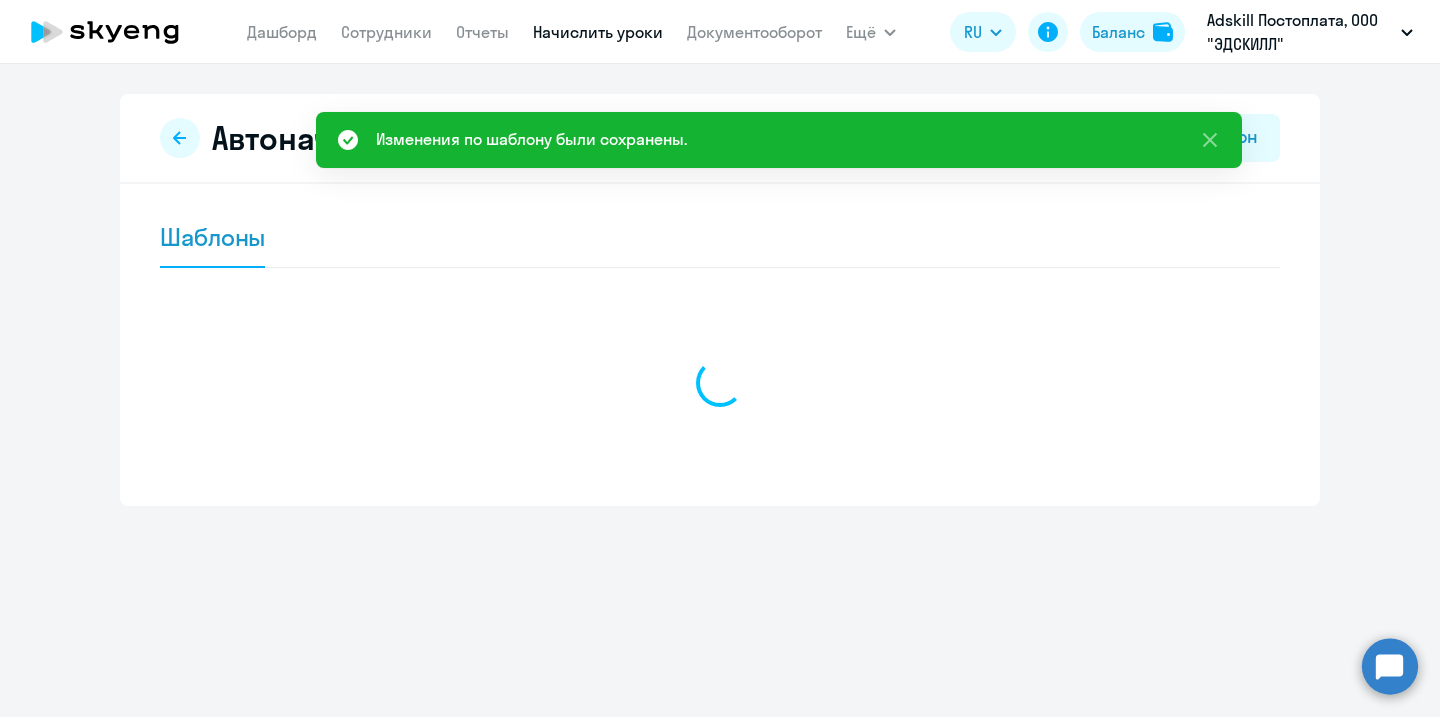 scroll, scrollTop: 0, scrollLeft: 0, axis: both 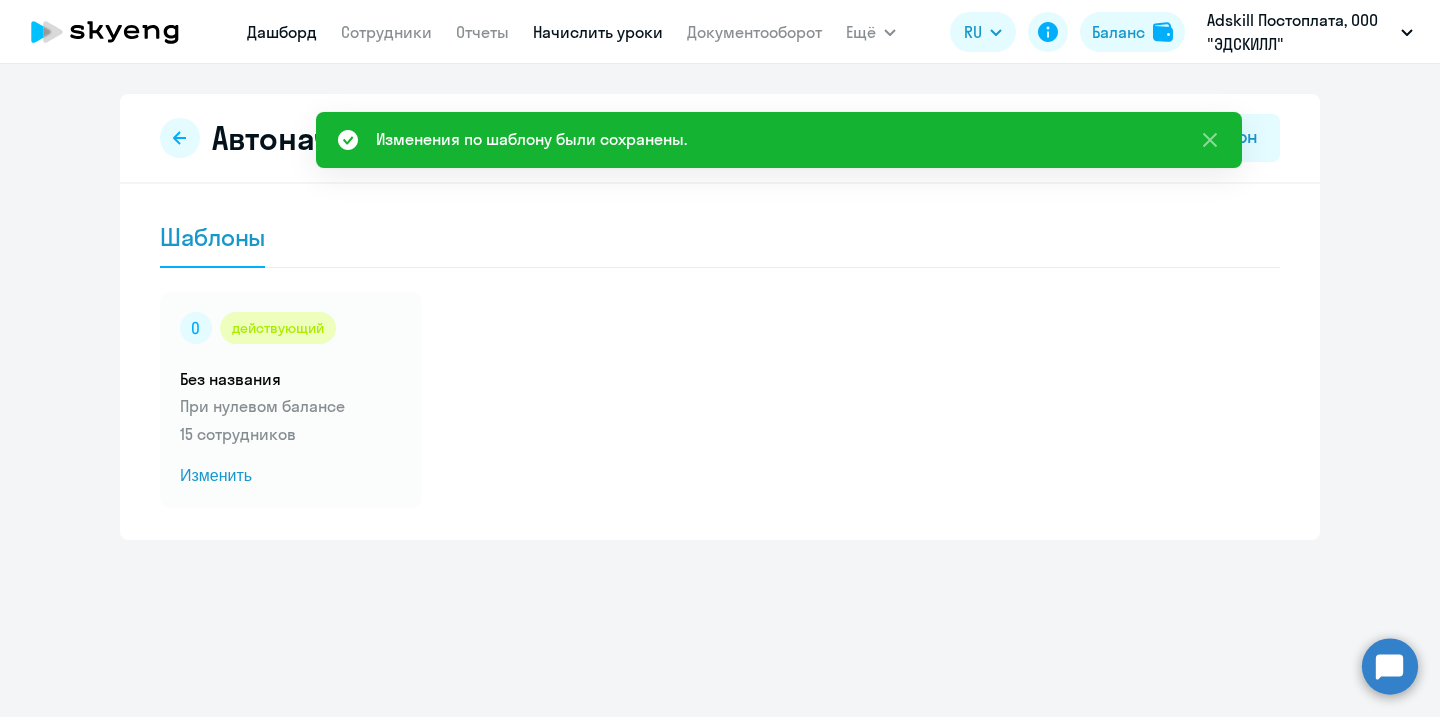 click on "Дашборд" at bounding box center [282, 32] 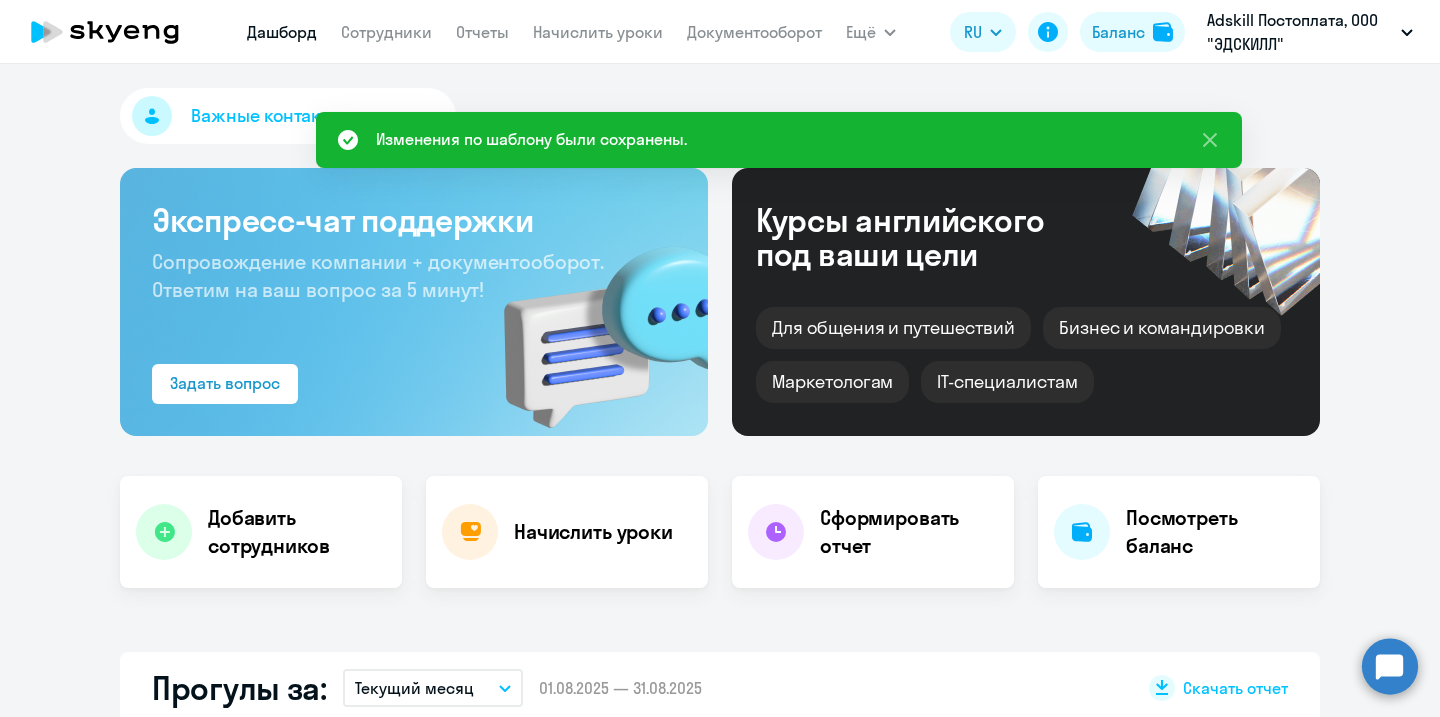 select on "30" 